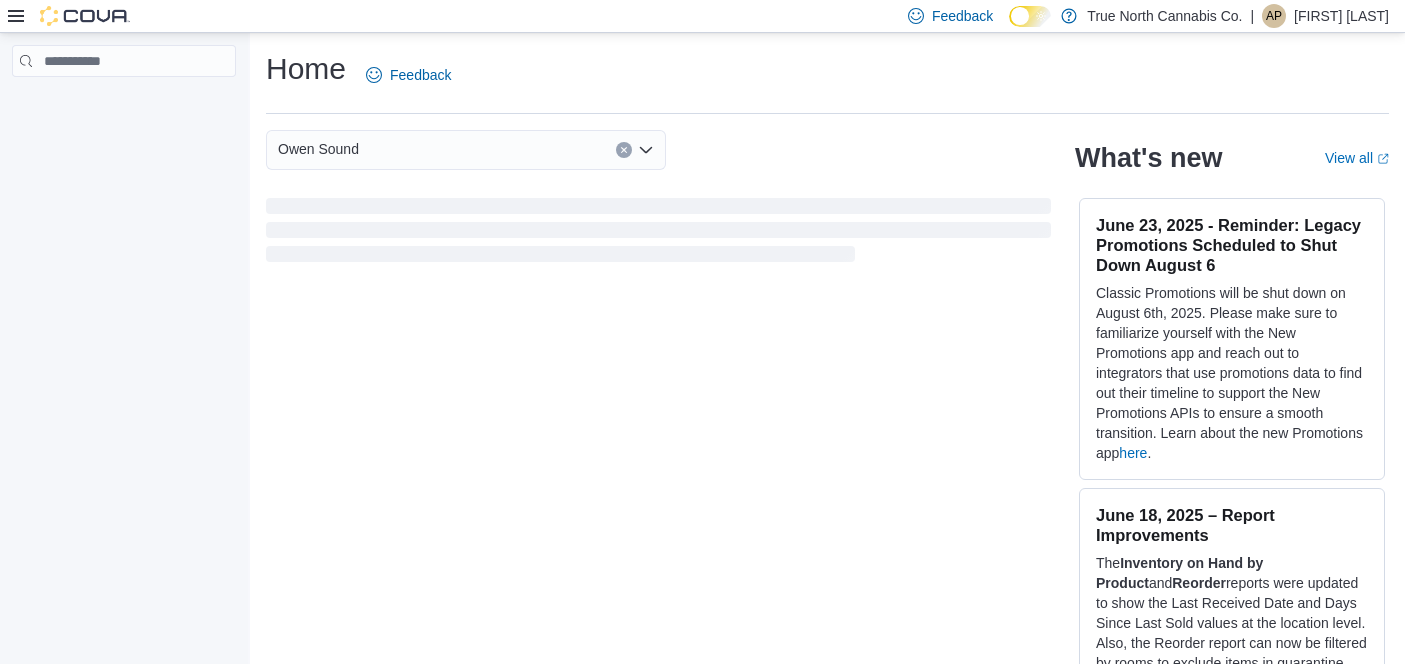 scroll, scrollTop: 0, scrollLeft: 0, axis: both 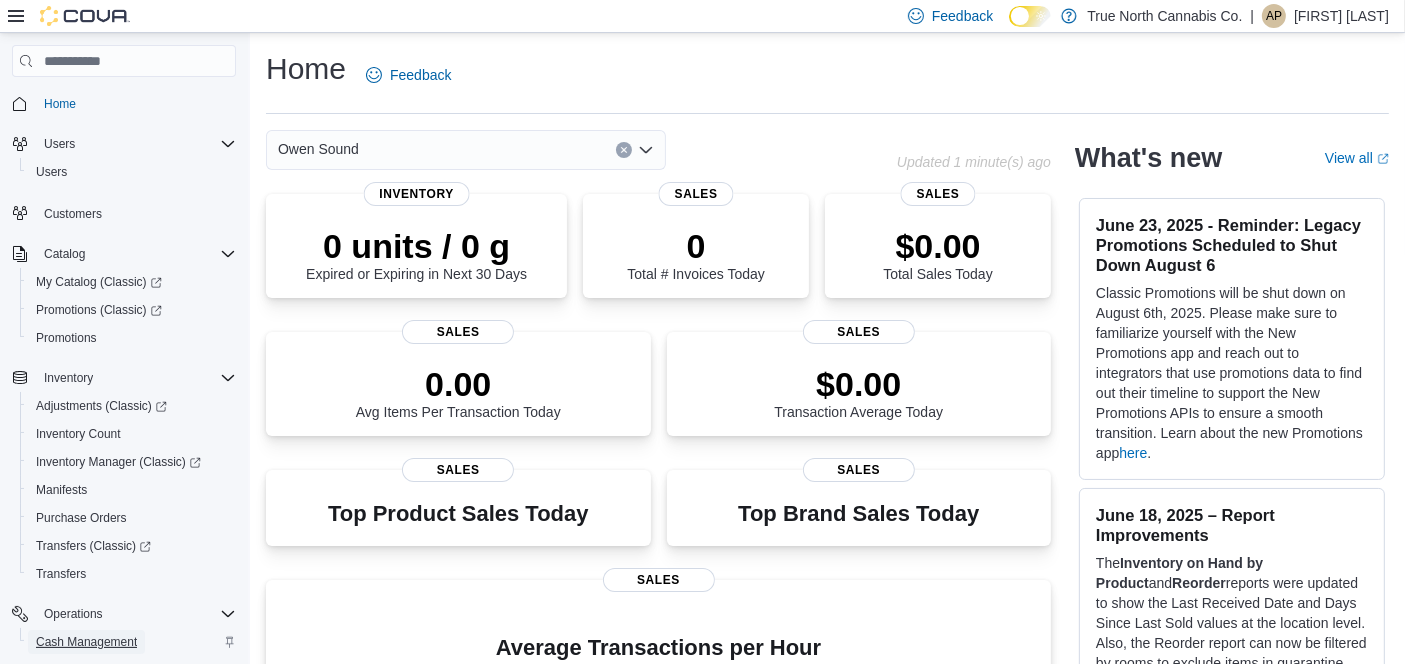 click on "Cash Management" at bounding box center [86, 642] 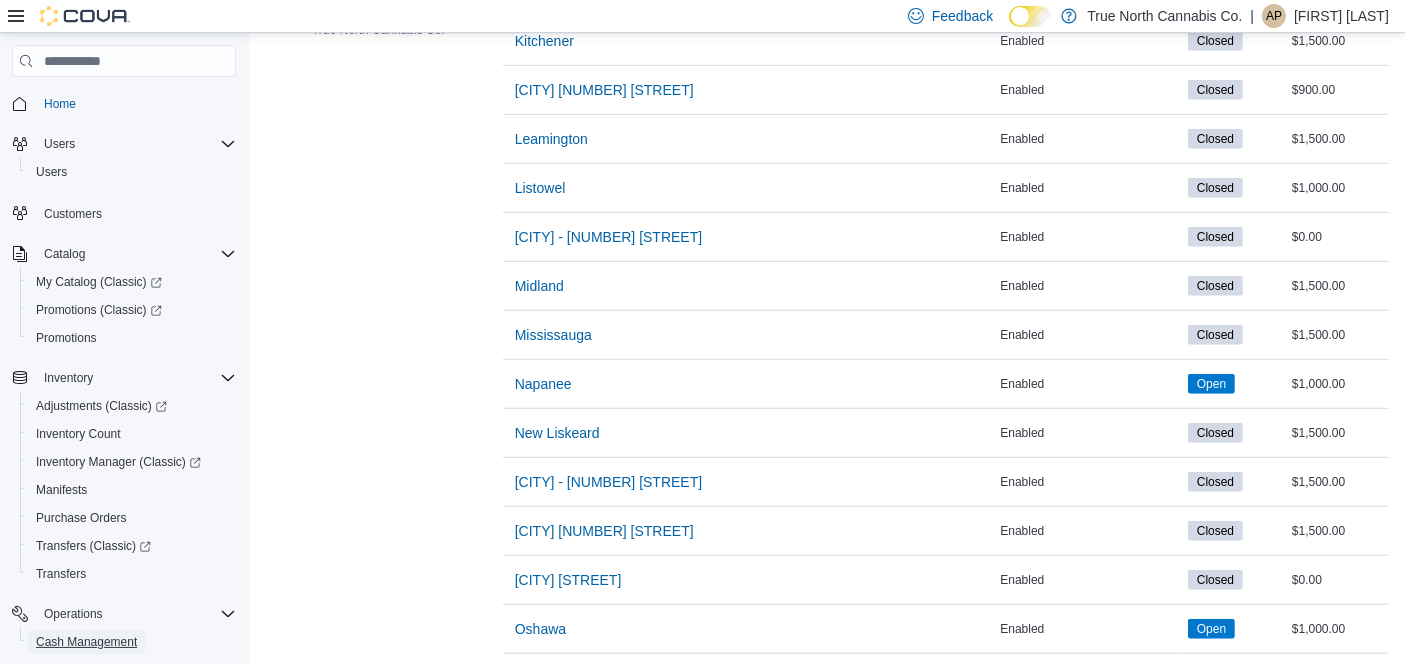scroll, scrollTop: 1517, scrollLeft: 0, axis: vertical 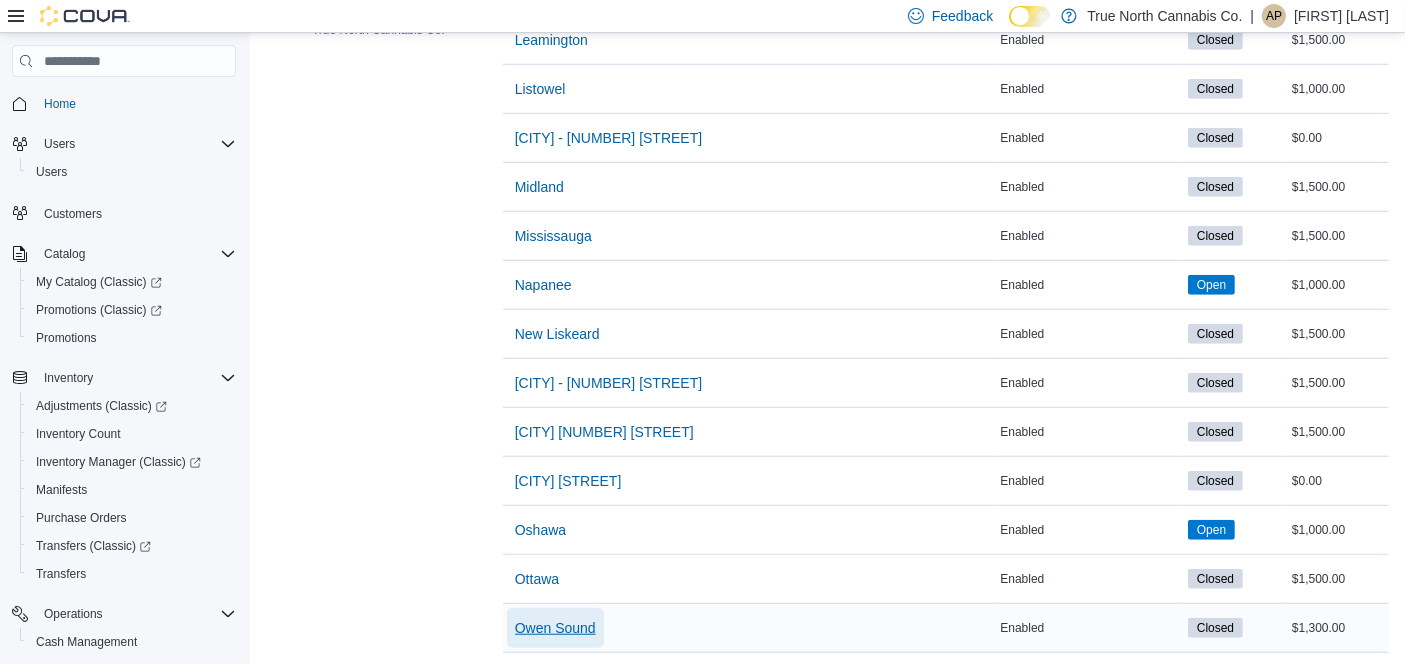 click on "Owen Sound" at bounding box center [555, 628] 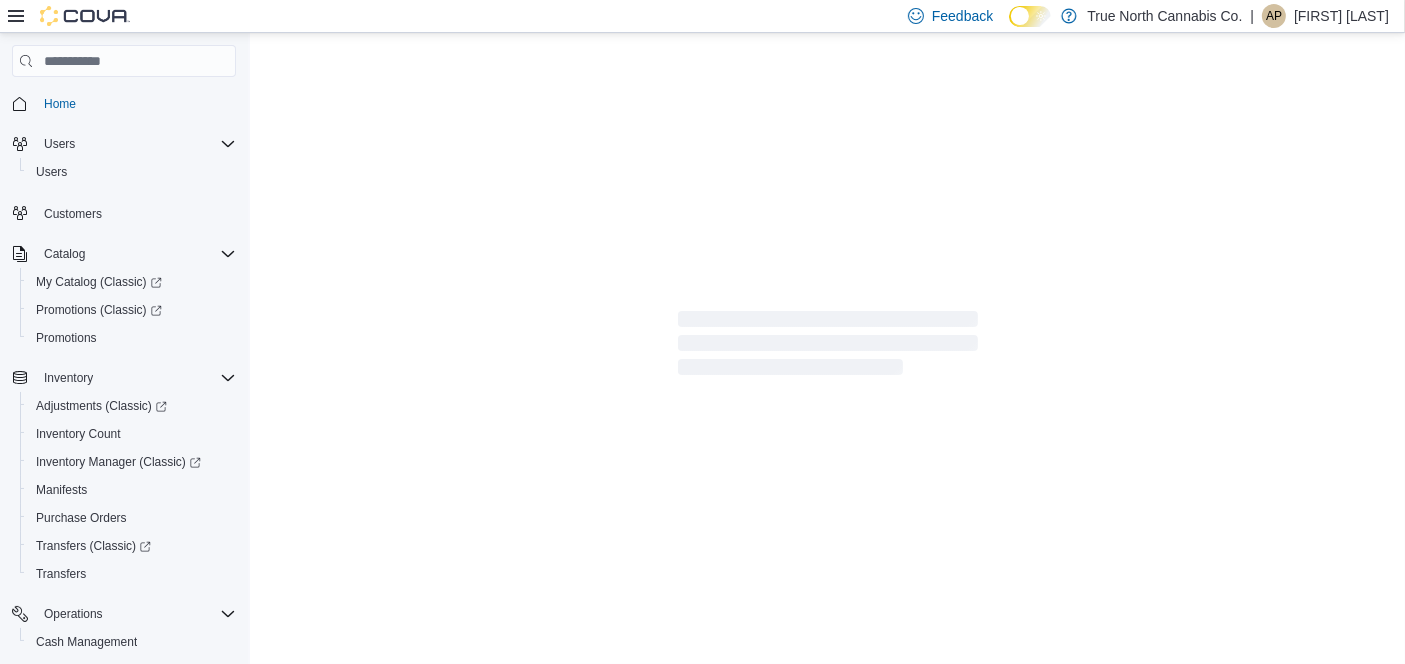 scroll, scrollTop: 0, scrollLeft: 0, axis: both 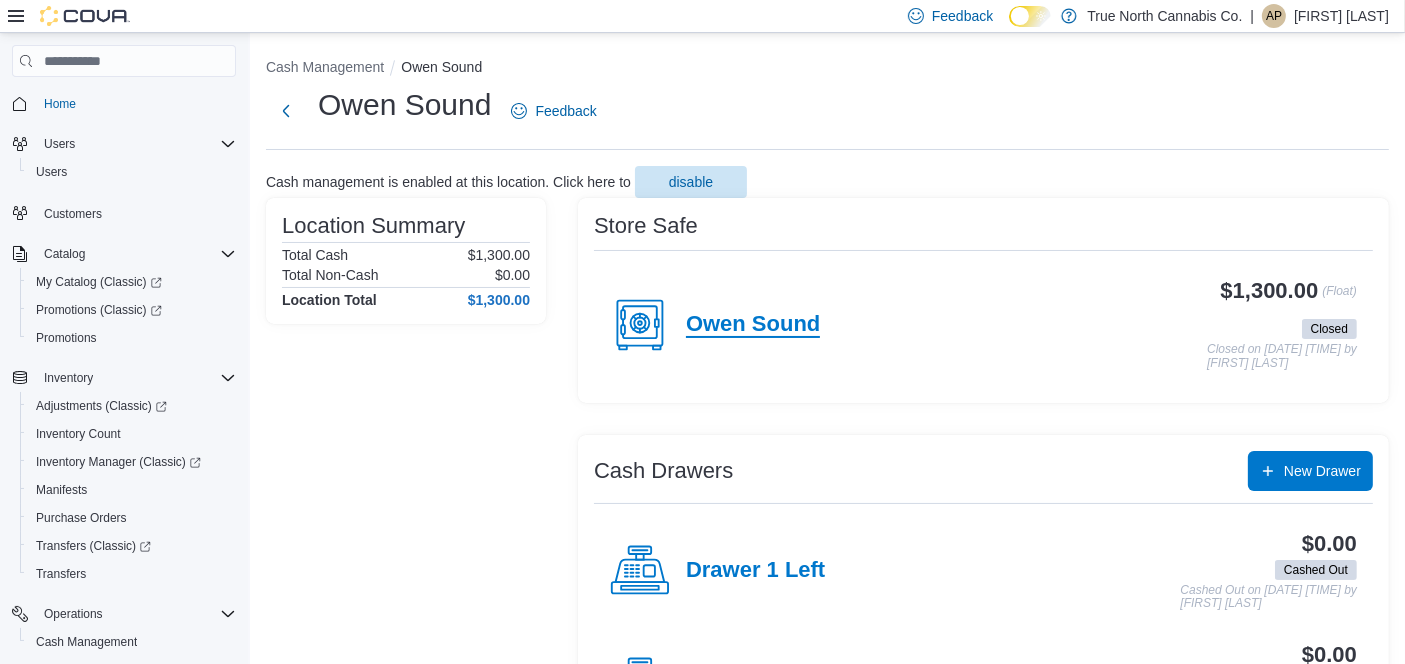 click on "Owen Sound" at bounding box center (753, 325) 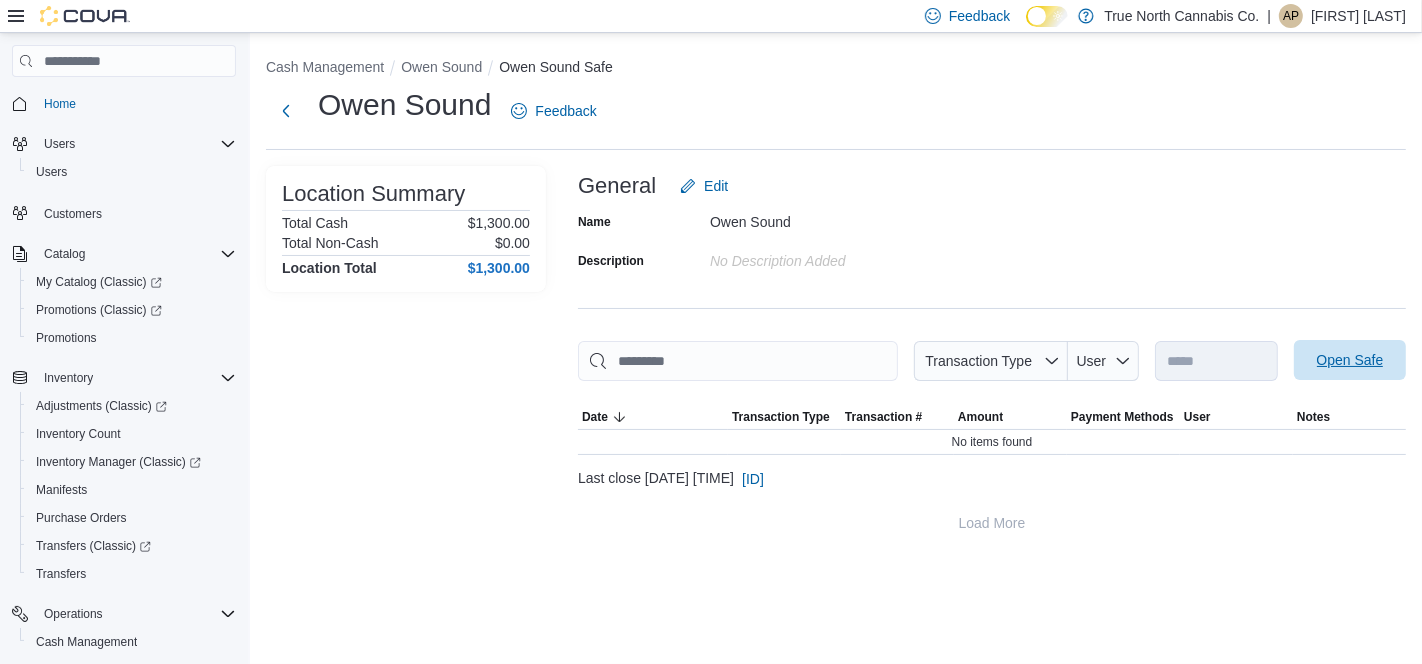 drag, startPoint x: 1367, startPoint y: 337, endPoint x: 1359, endPoint y: 356, distance: 20.615528 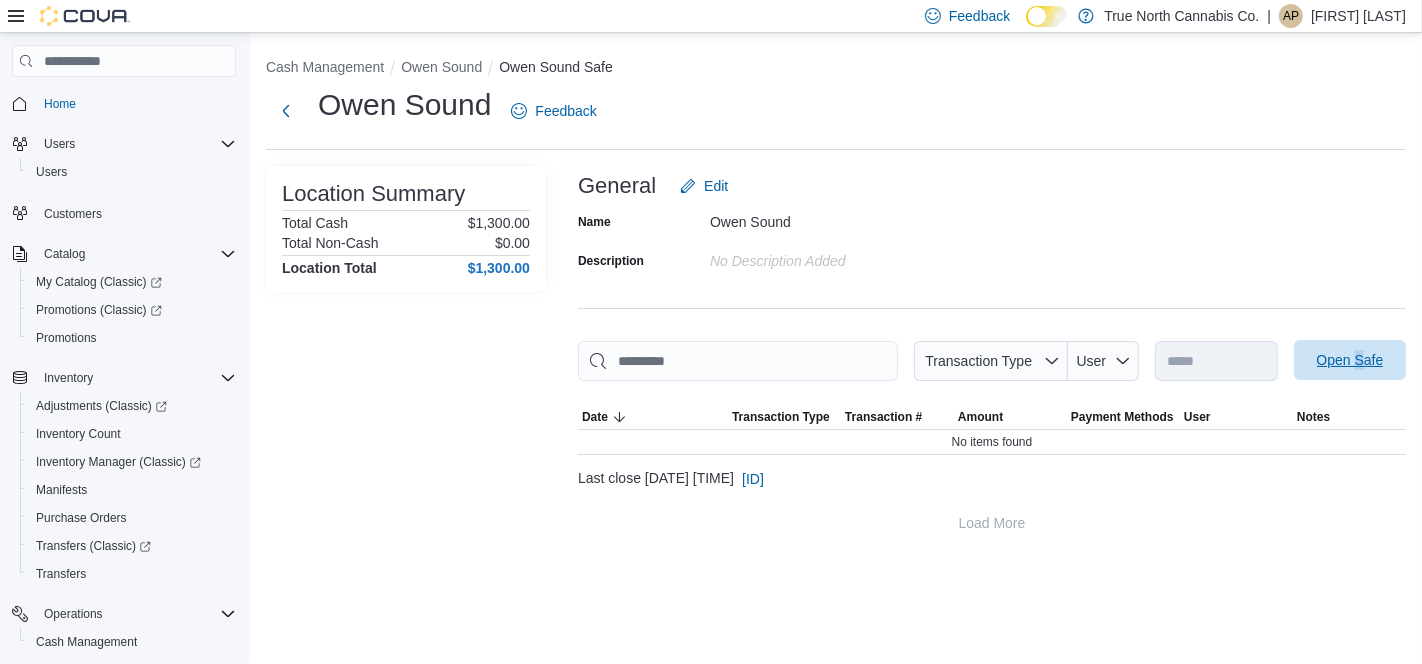 click on "Open Safe" at bounding box center [1350, 360] 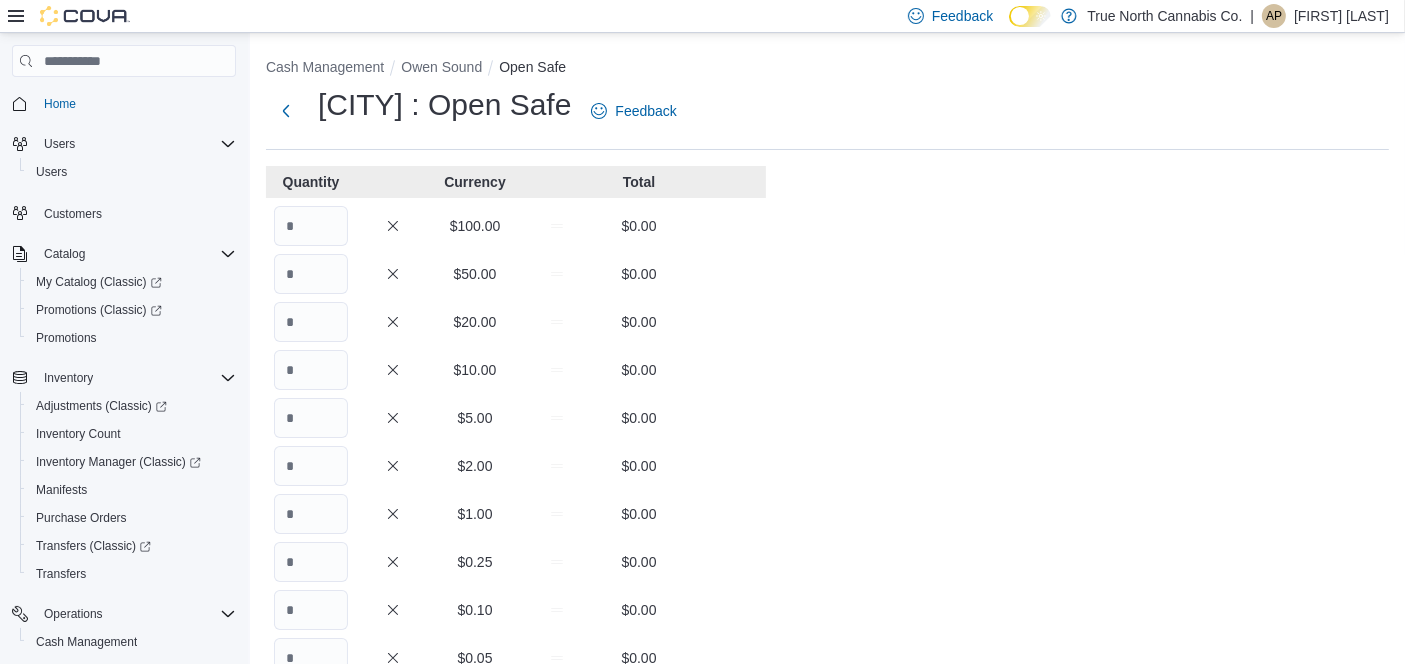 click on "$100.00 $0.00" at bounding box center [516, 226] 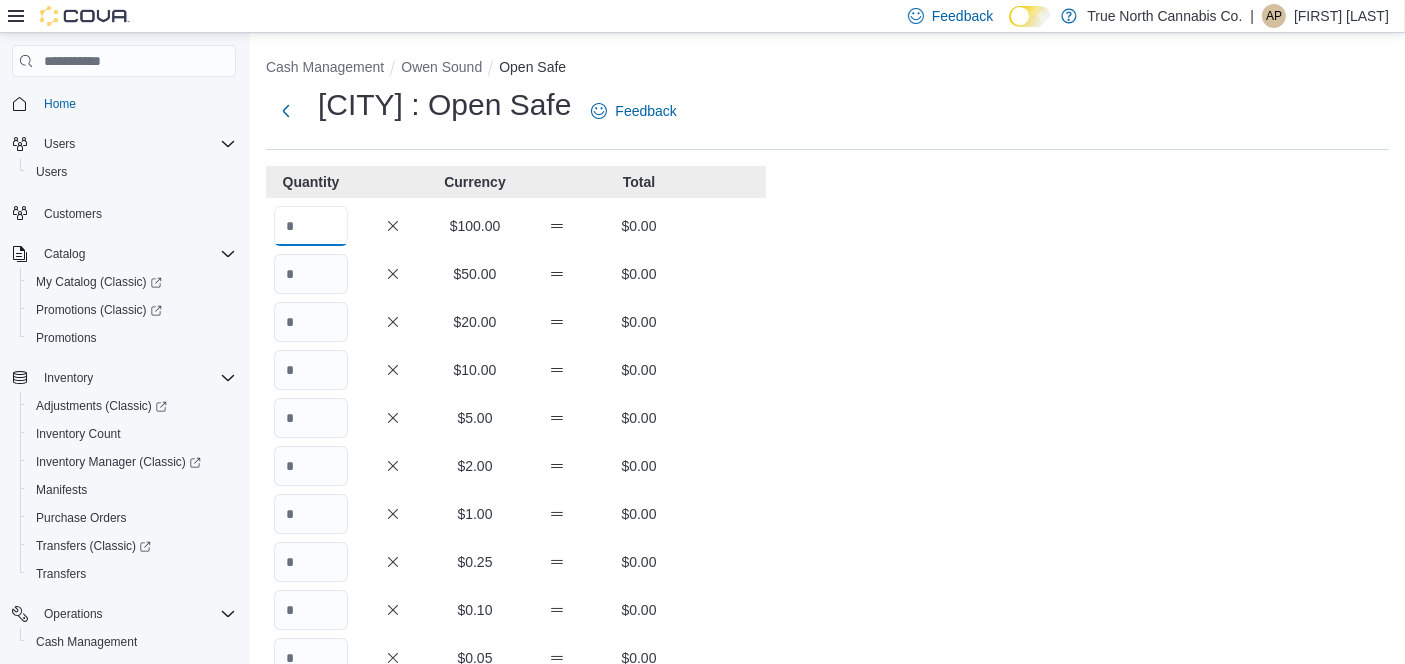 click at bounding box center (311, 226) 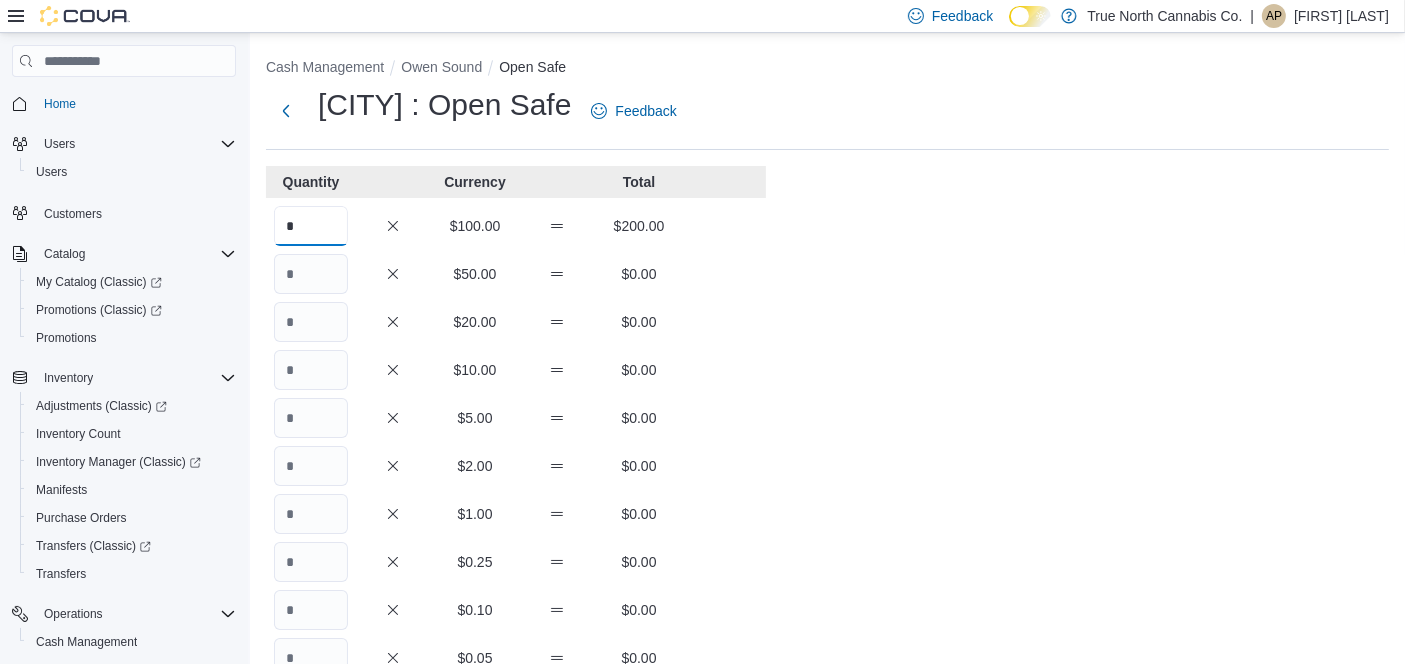 type on "*" 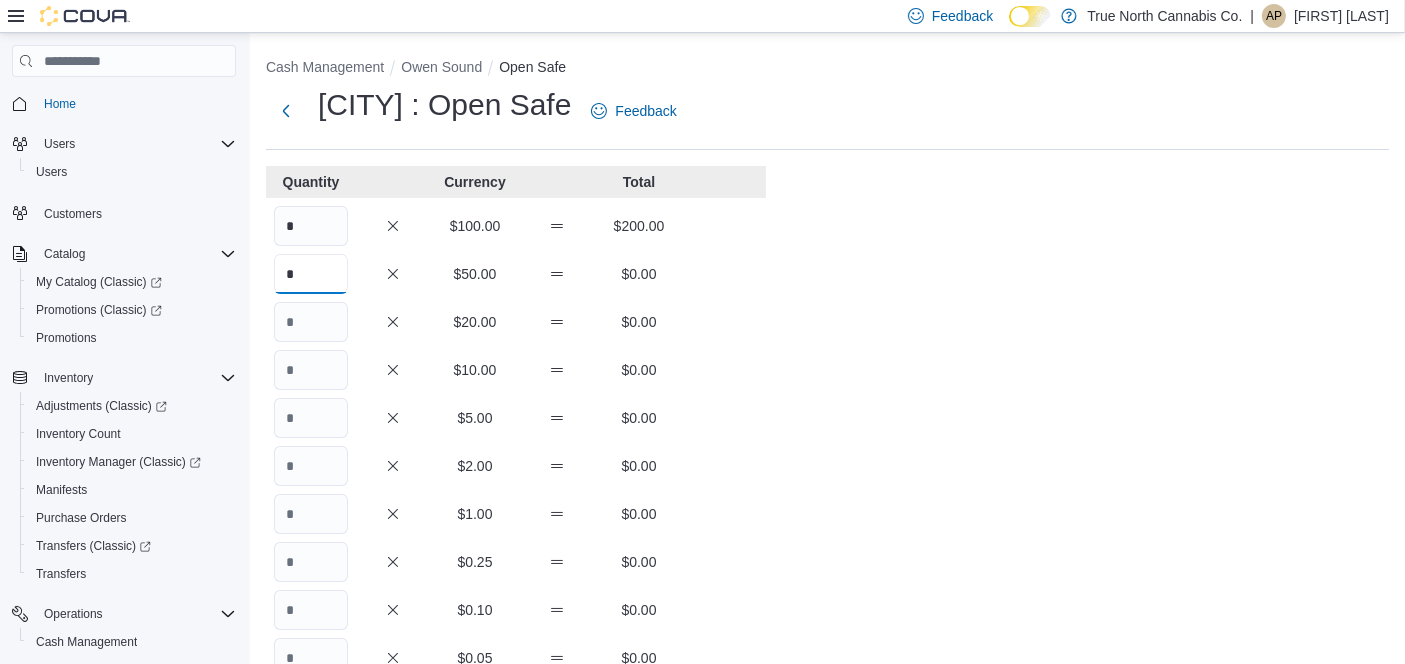 type on "*" 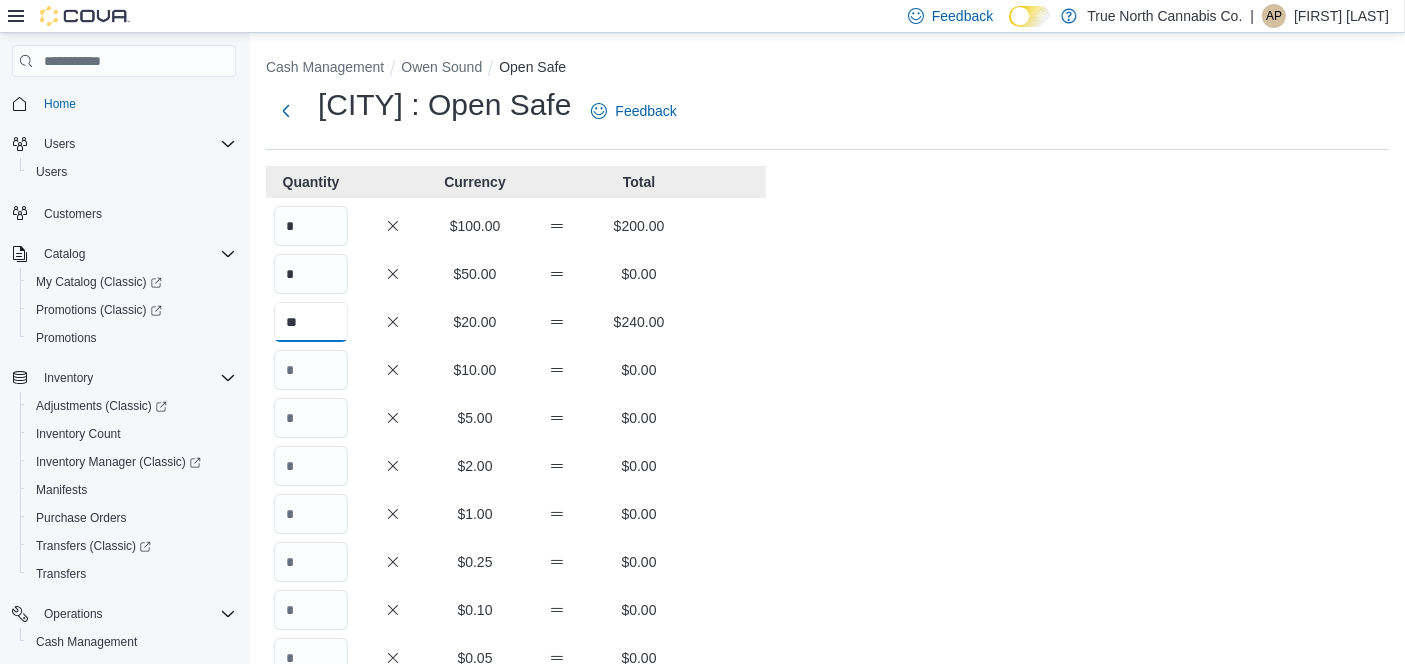type on "**" 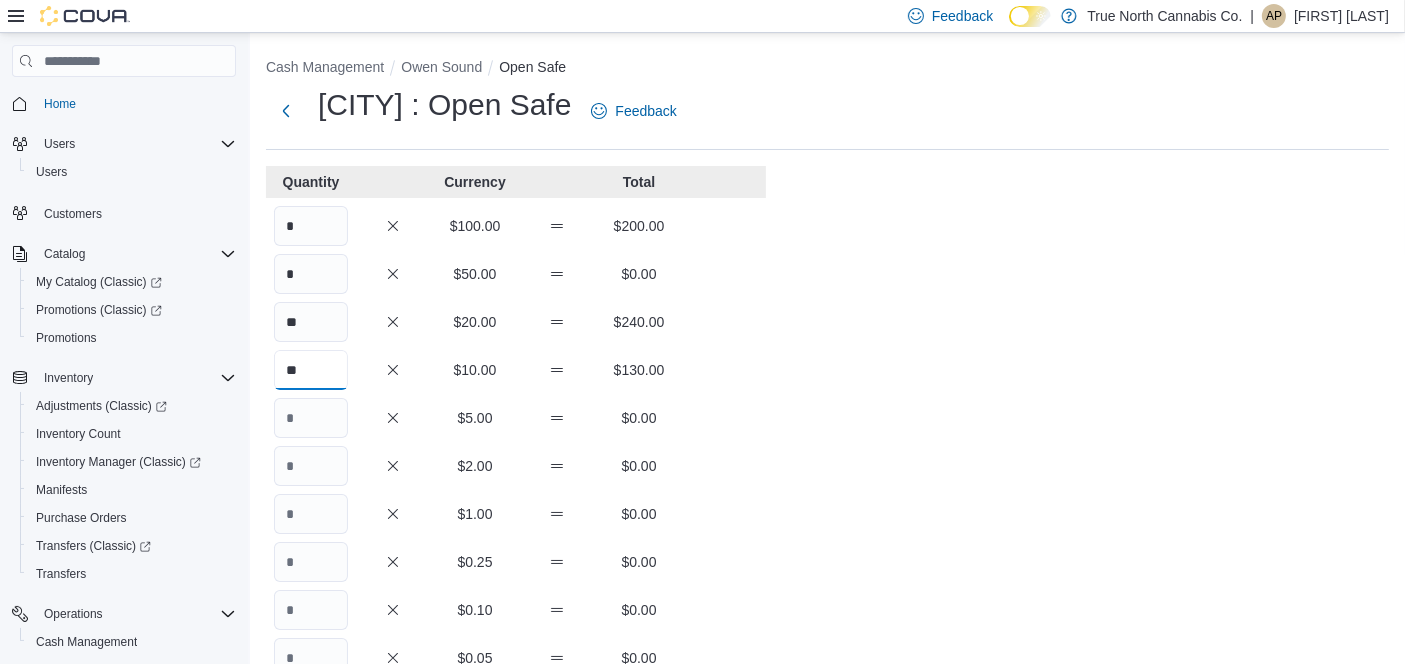 type on "**" 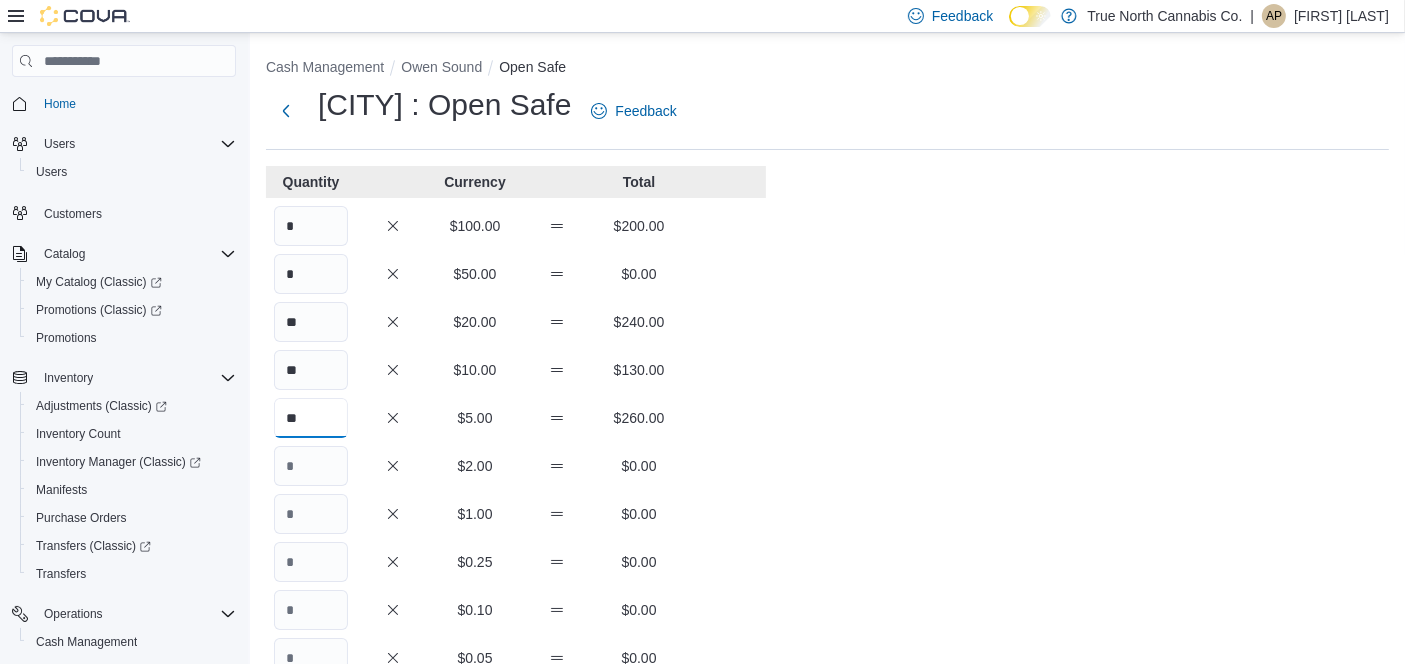 type on "**" 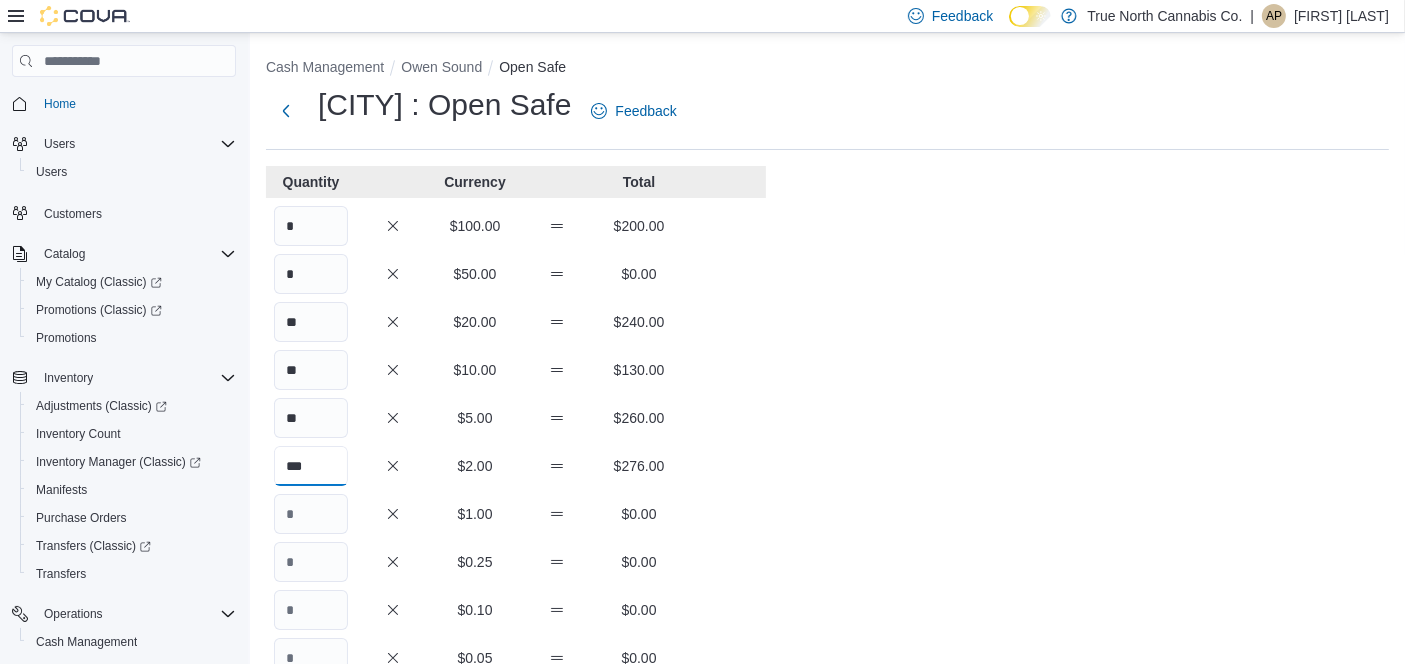 type on "***" 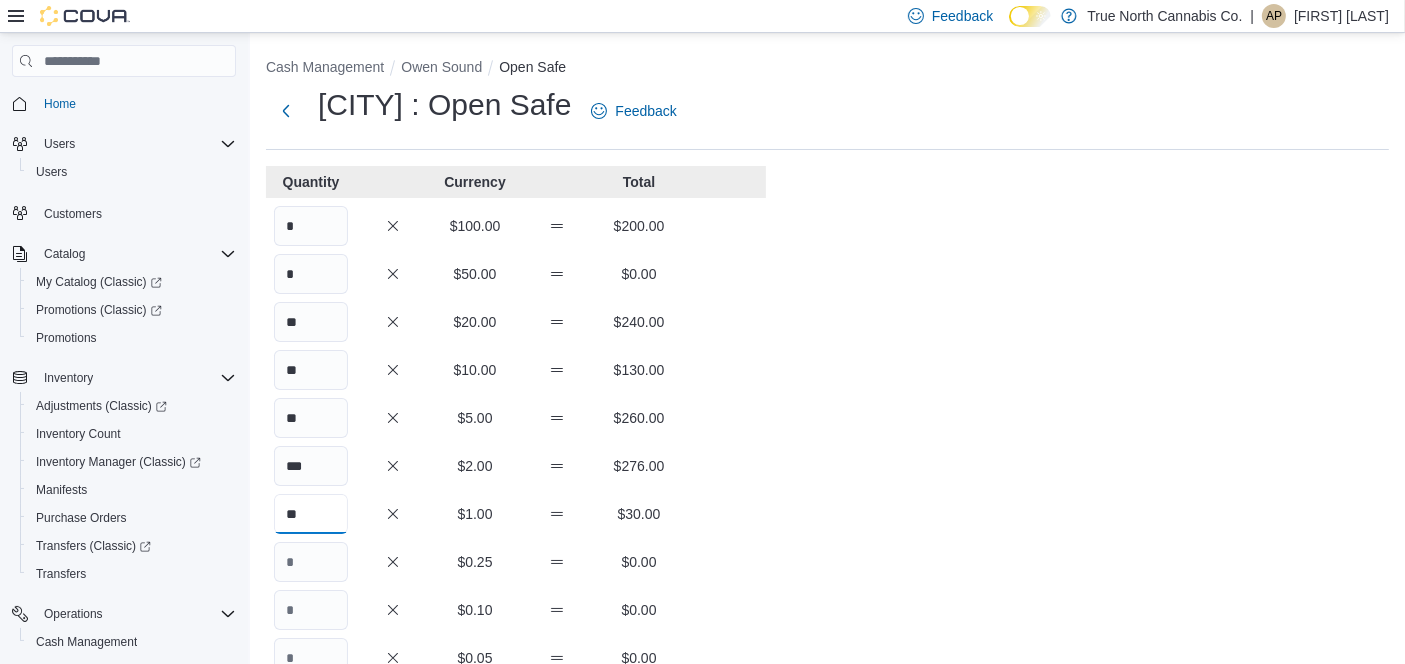 type on "**" 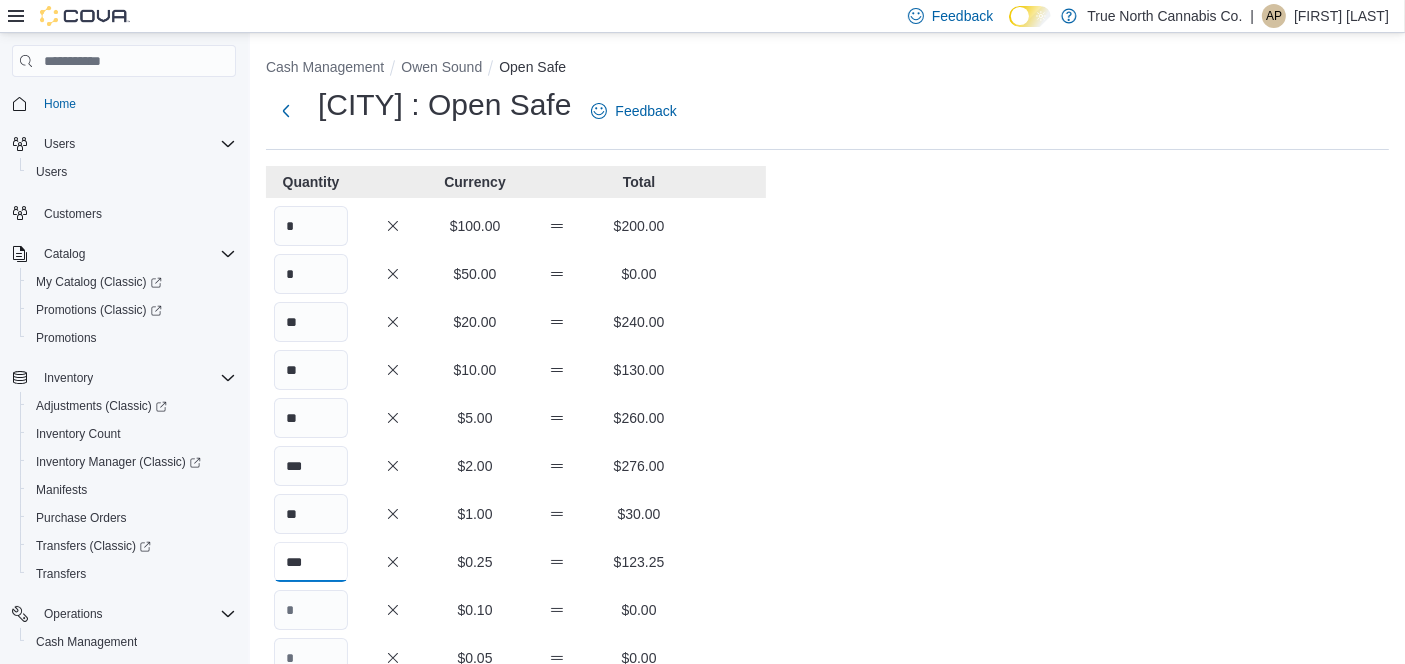 type on "***" 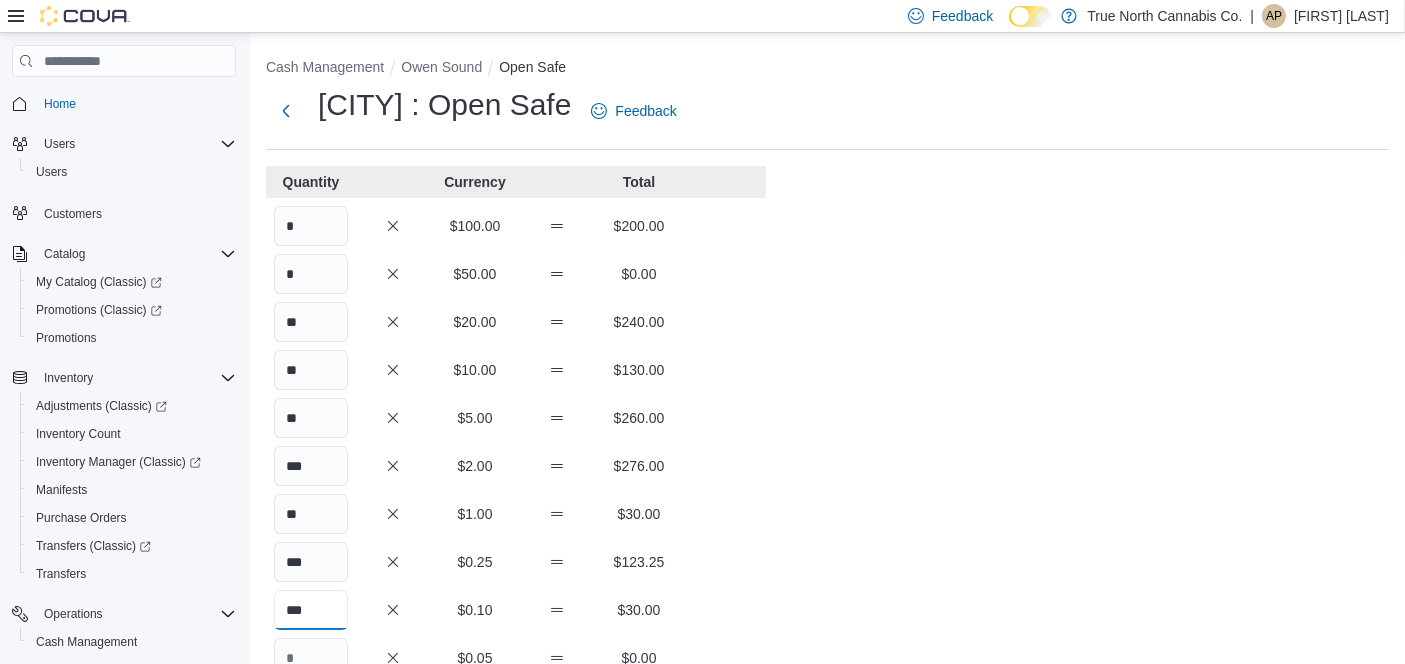 type on "***" 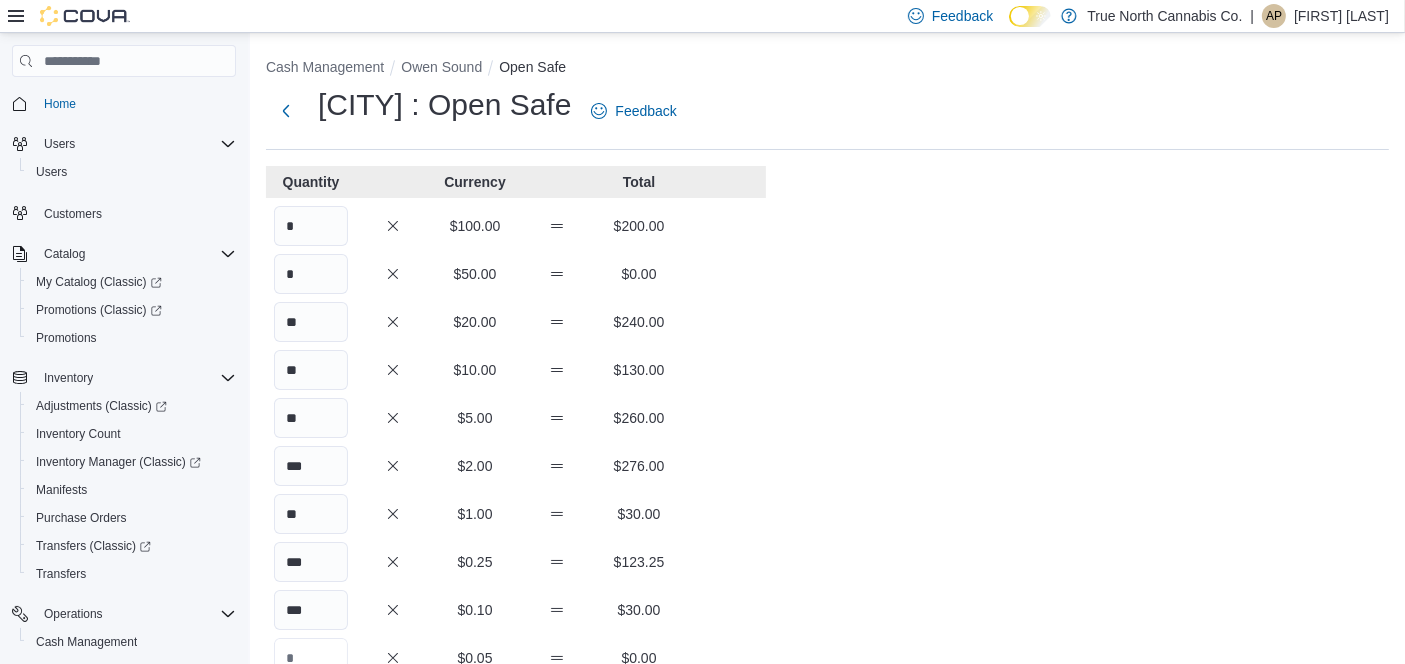 scroll, scrollTop: 13, scrollLeft: 0, axis: vertical 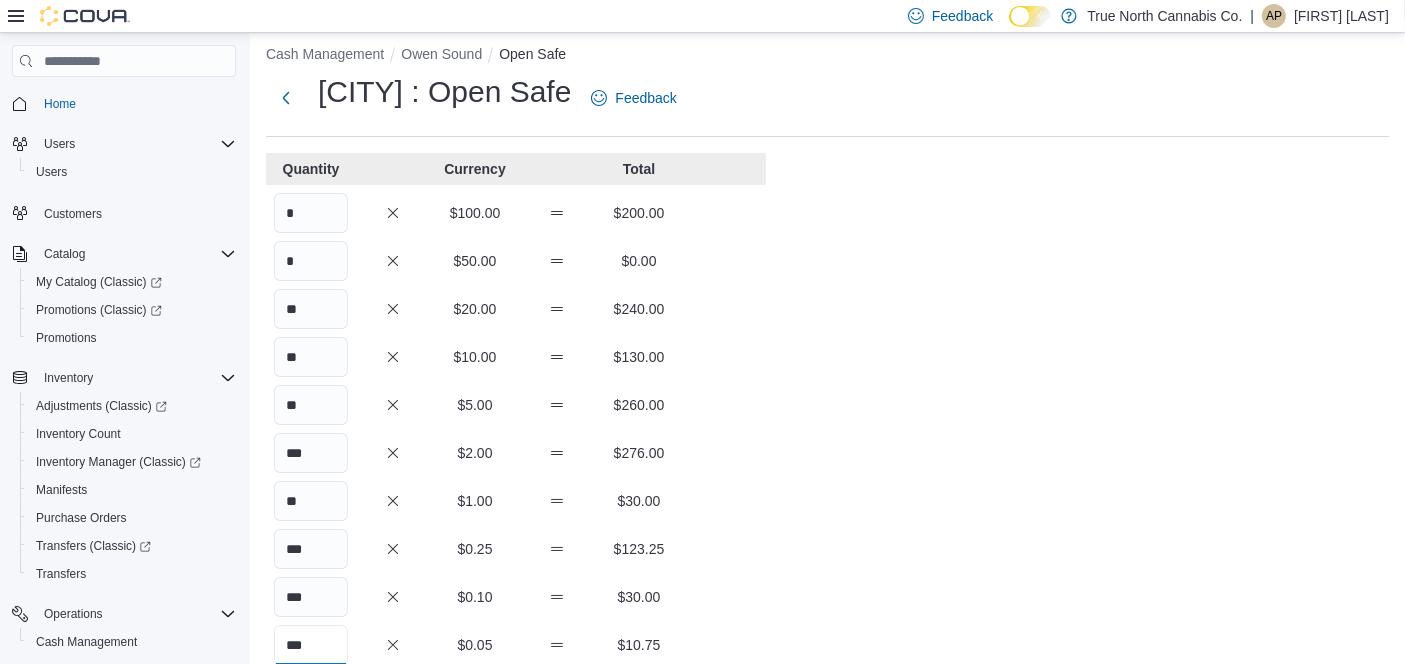 type on "***" 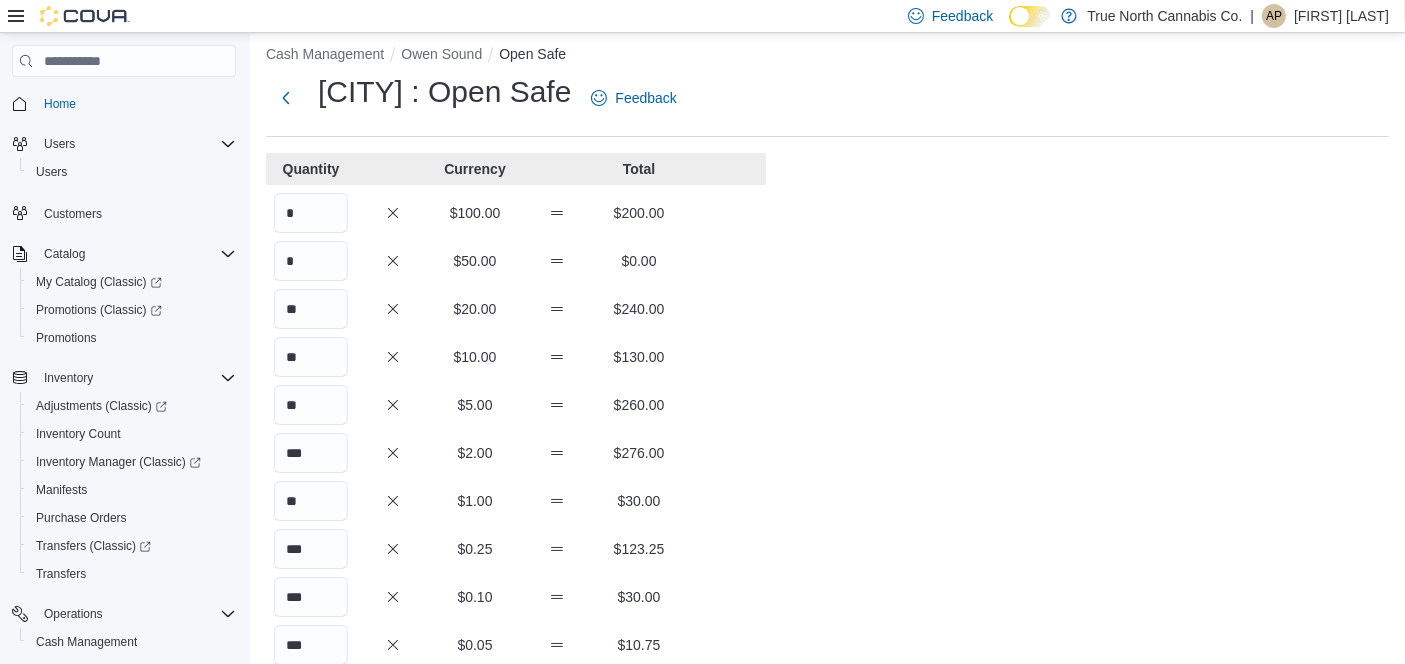 click on "Cash Management [CITY] Open Safe [CITY] : Open Safe Feedback   Quantity Currency Total * $100.00 $200.00 * $50.00 $0.00 ** $20.00 $240.00 ** $10.00 $130.00 ** $5.00 $260.00 *** $2.00 $276.00 ** $1.00 $30.00 *** $0.25 $123.25 *** $0.10 $30.00 *** $0.05 $10.75 $0.01 $0.00 Your Total $1,300.00 Expected Total $1,300.00 Difference $0.00 Notes Cancel Save" at bounding box center [827, 541] 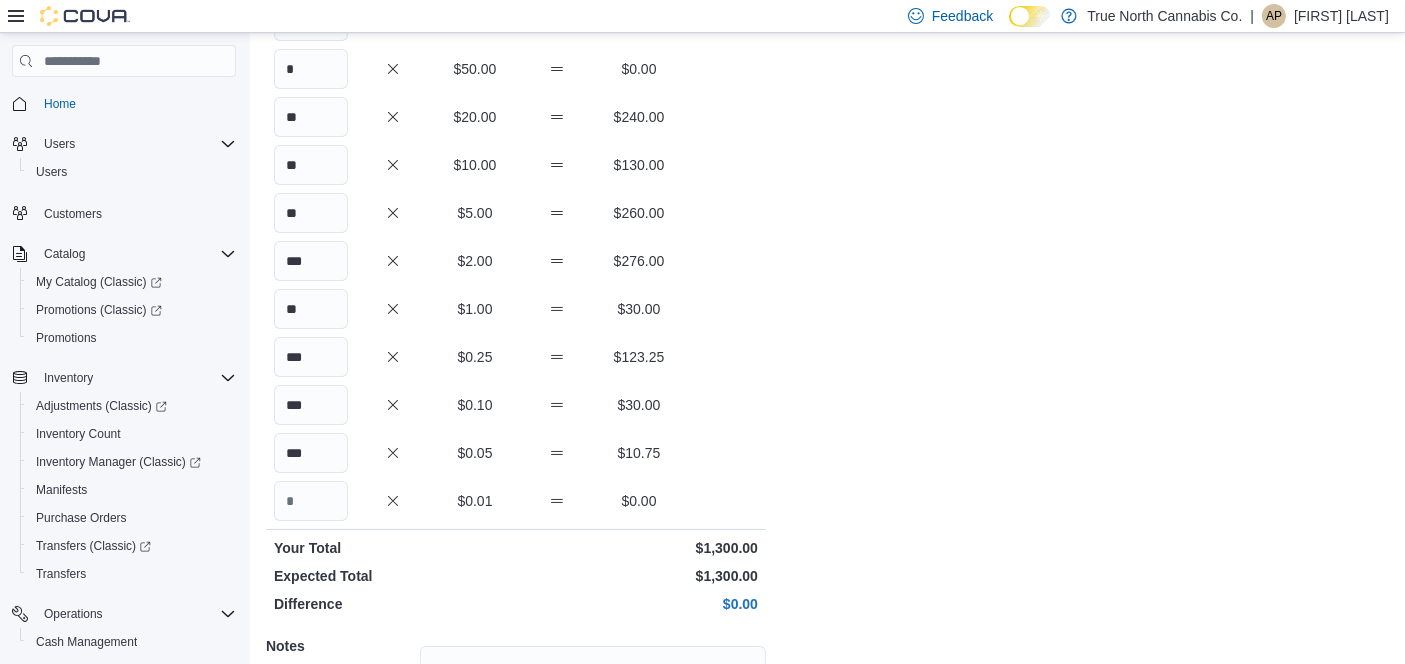 scroll, scrollTop: 411, scrollLeft: 0, axis: vertical 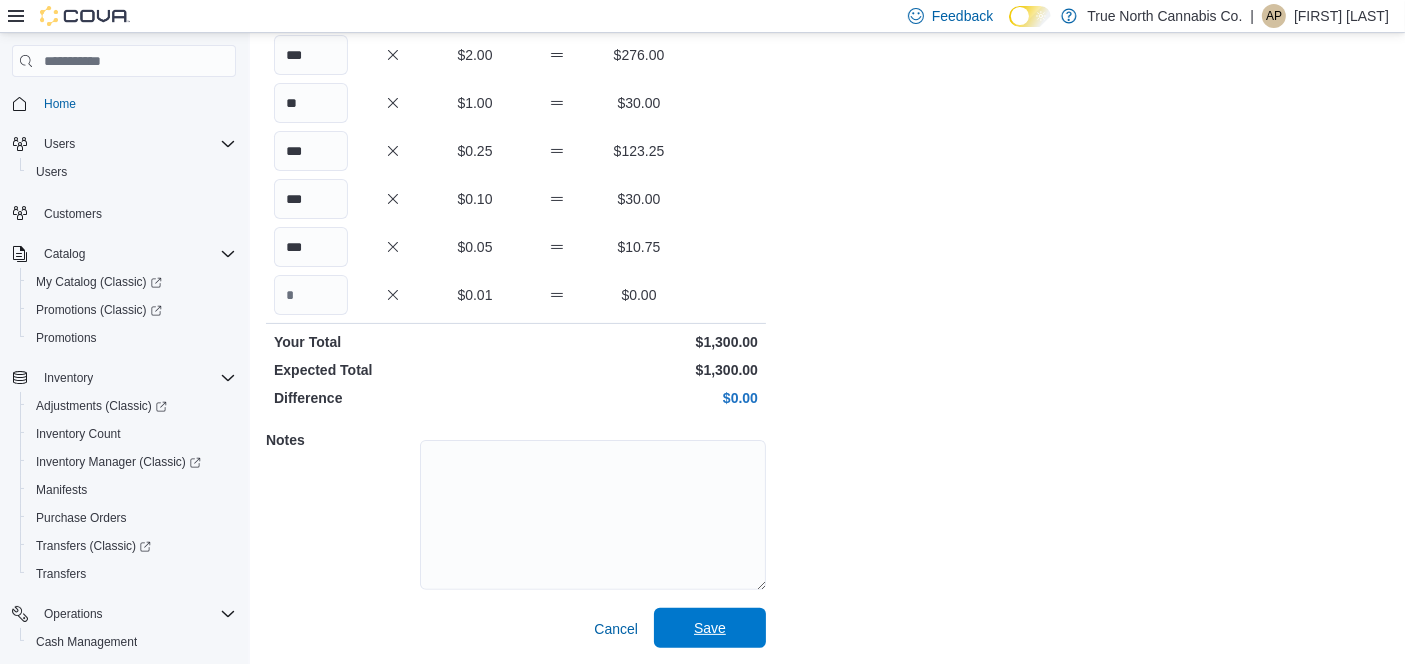 click on "Save" at bounding box center [710, 628] 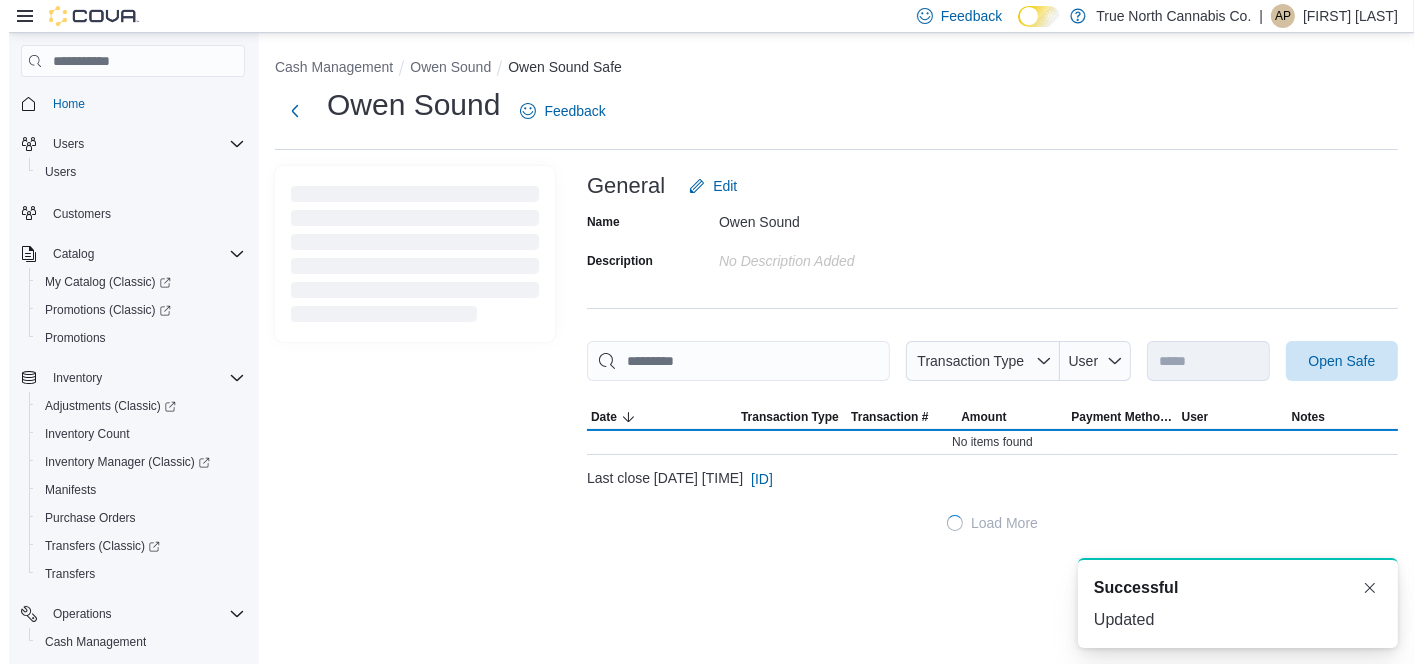 scroll, scrollTop: 0, scrollLeft: 0, axis: both 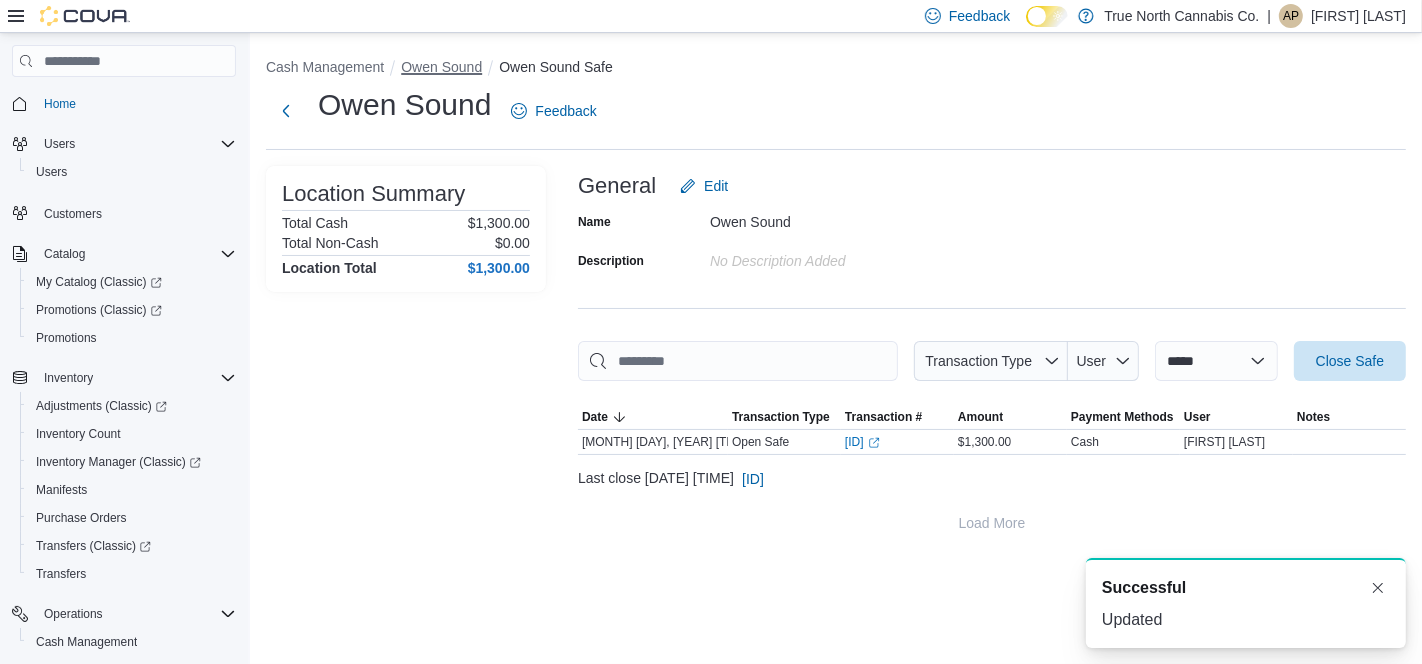 click on "Owen Sound" at bounding box center [441, 67] 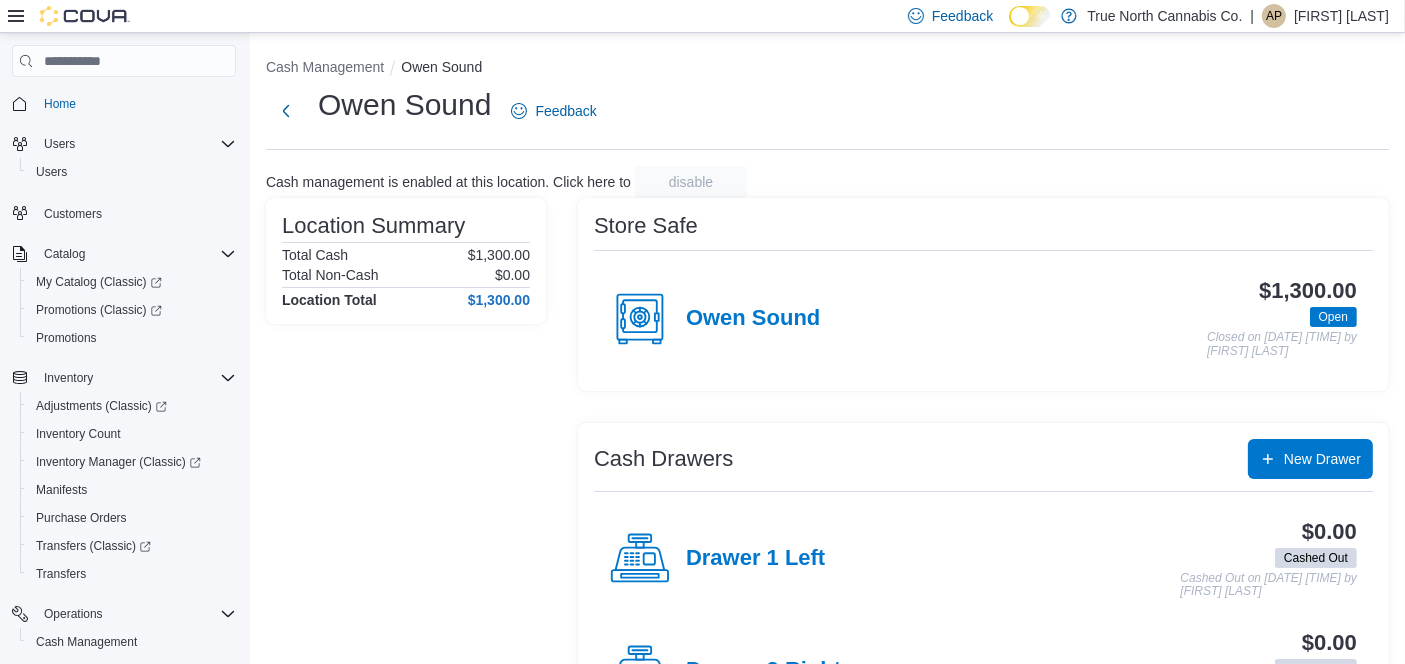 scroll, scrollTop: 92, scrollLeft: 0, axis: vertical 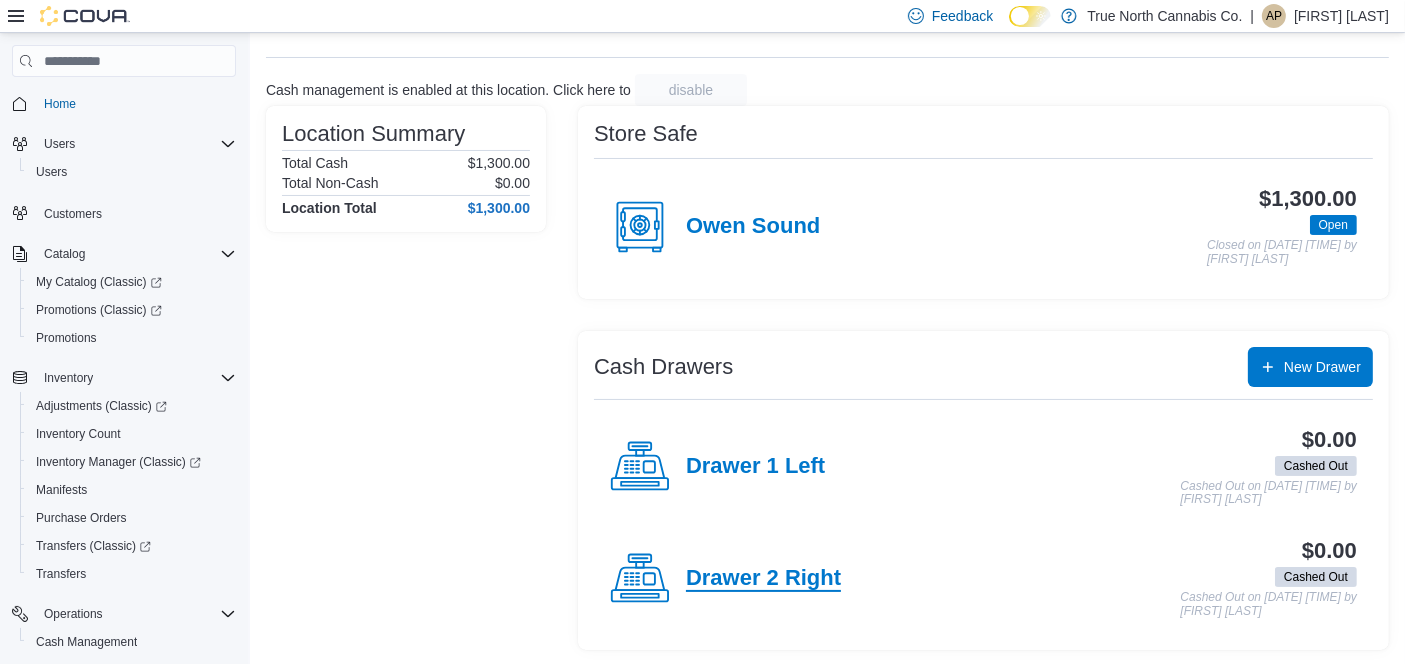 click on "Drawer 2 Right" at bounding box center [763, 579] 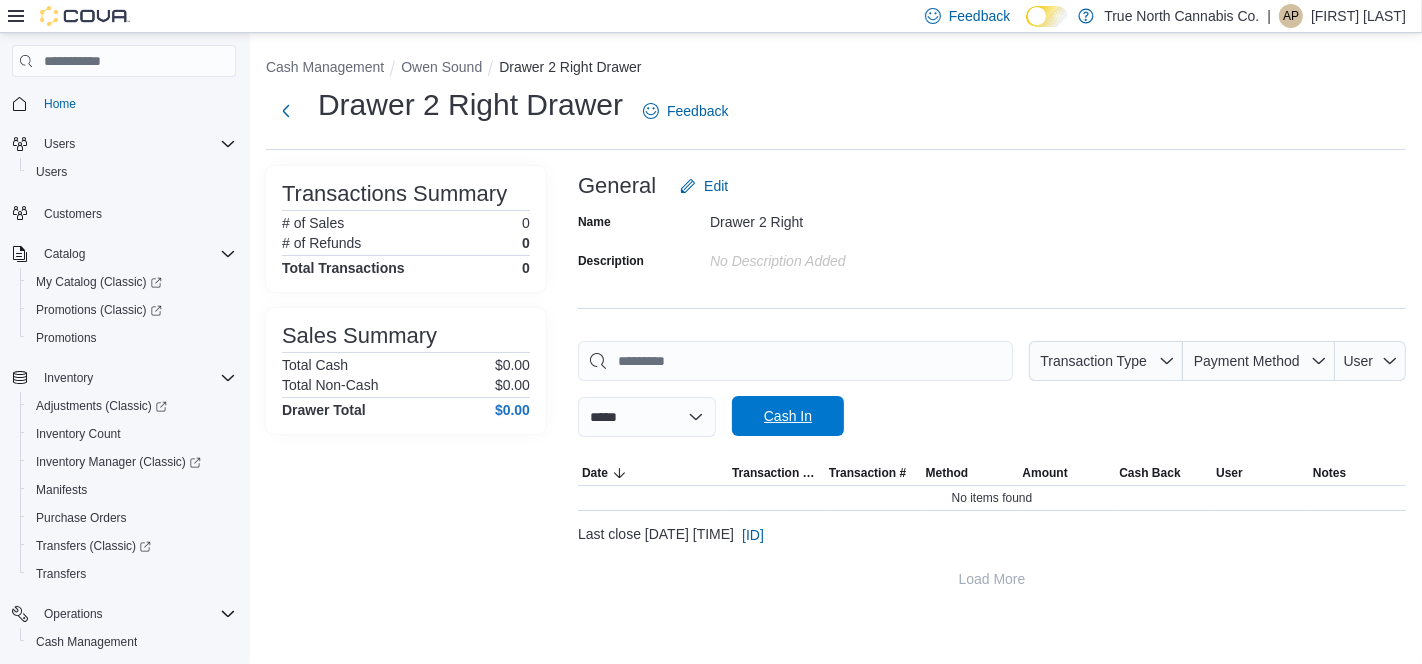 click on "Cash In" at bounding box center (788, 416) 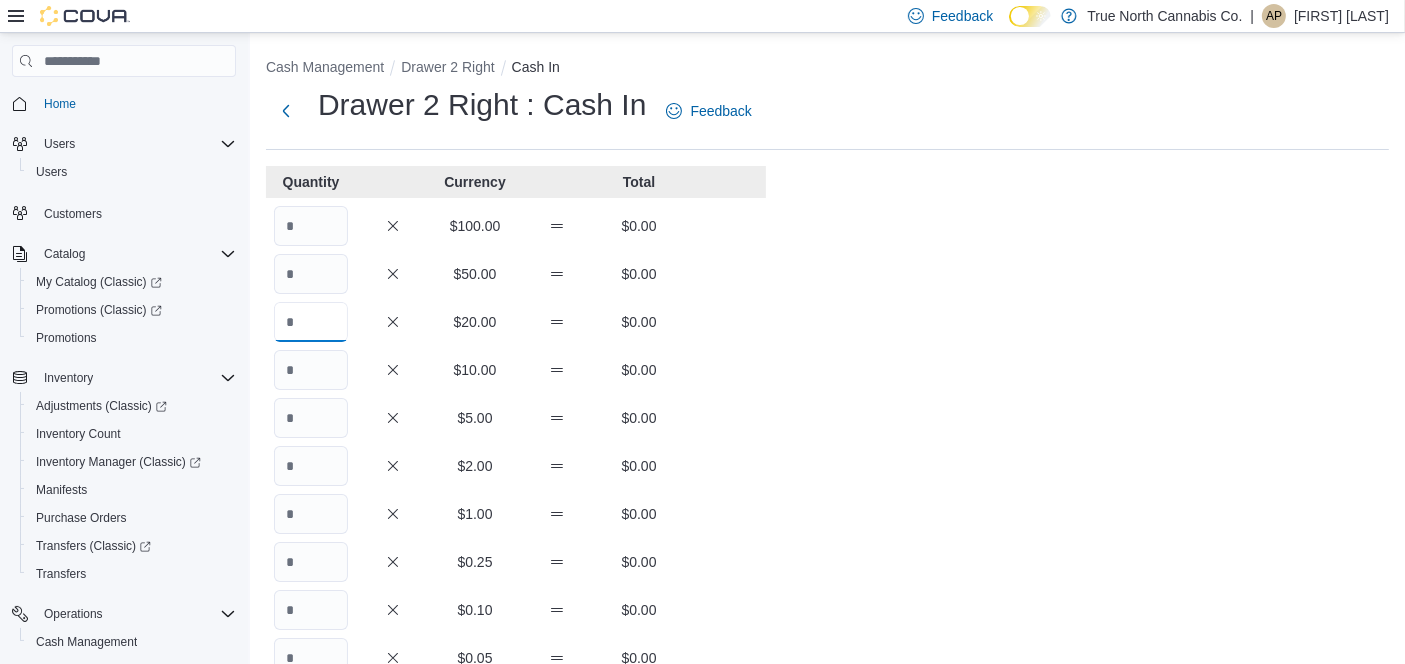 click at bounding box center [311, 322] 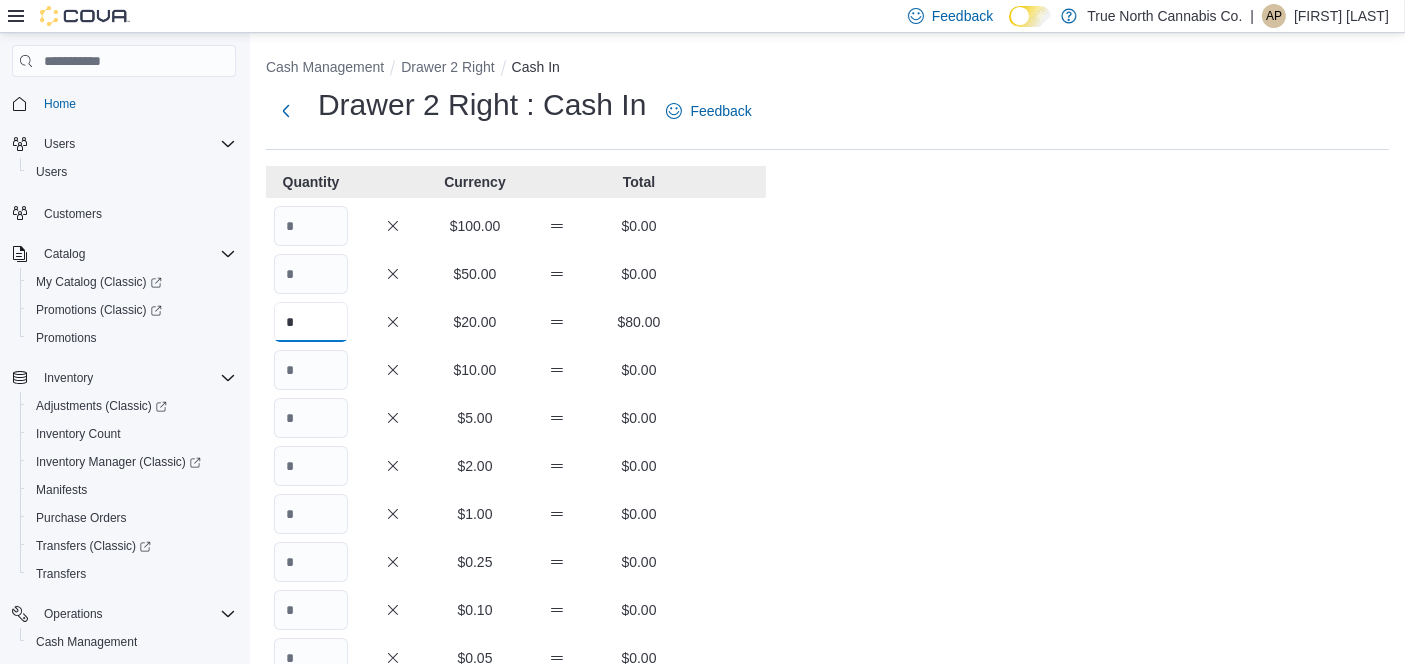 type on "*" 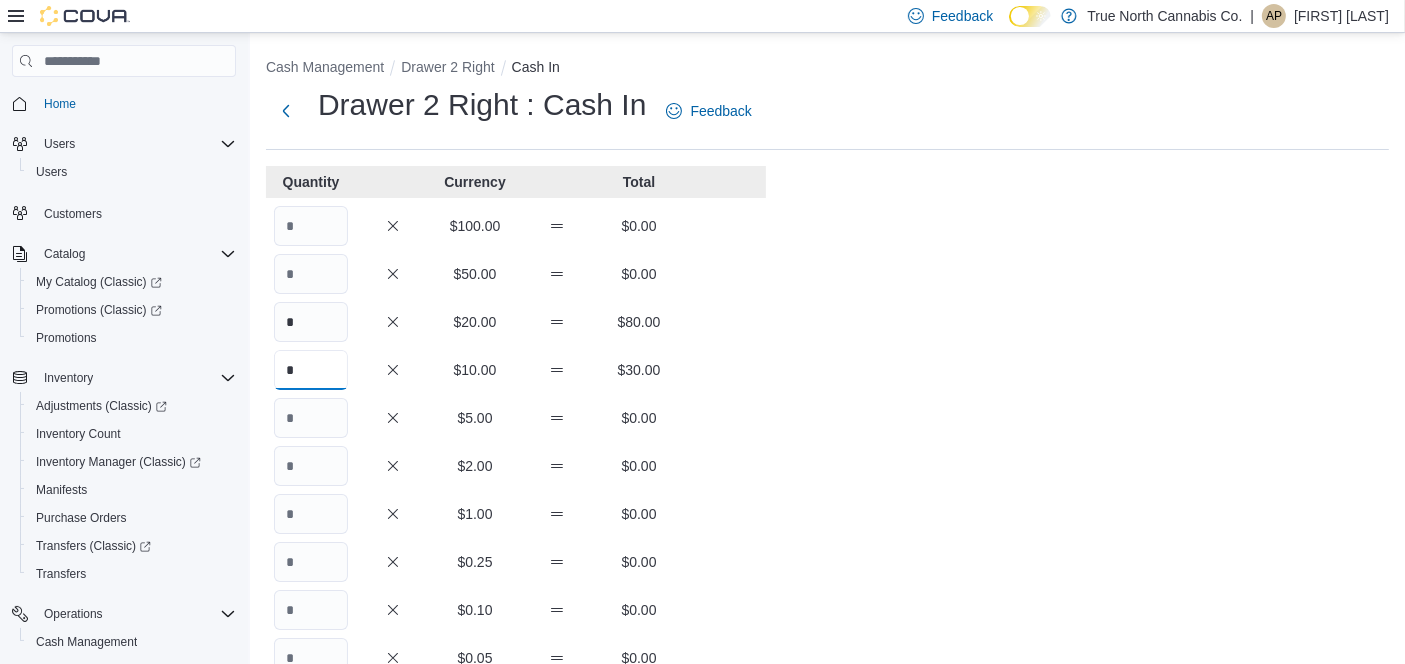 type on "*" 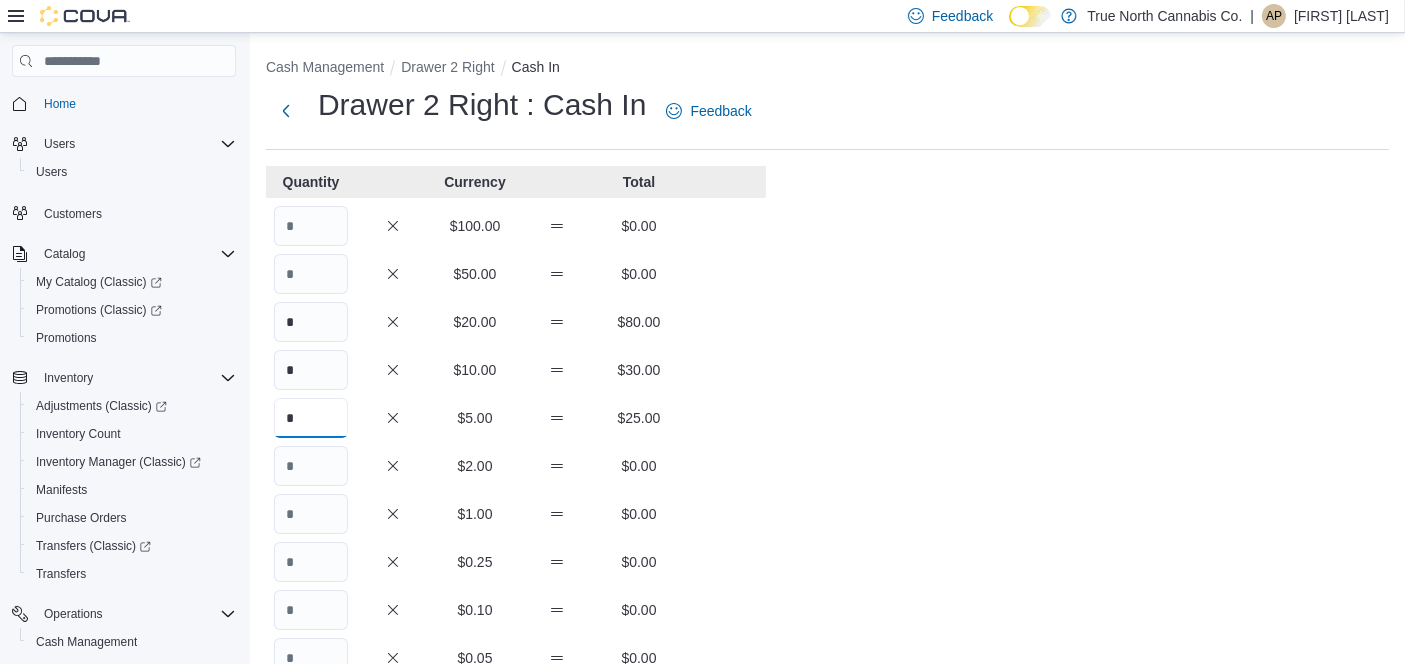type on "*" 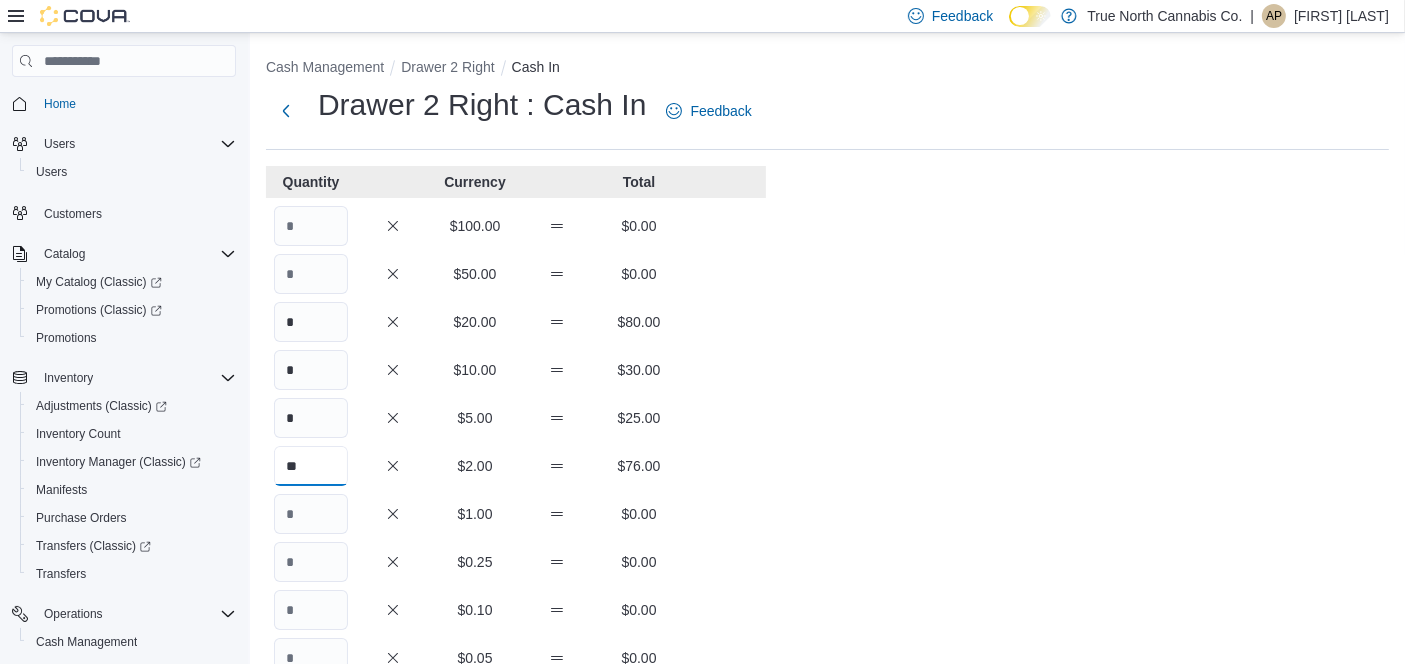 type on "**" 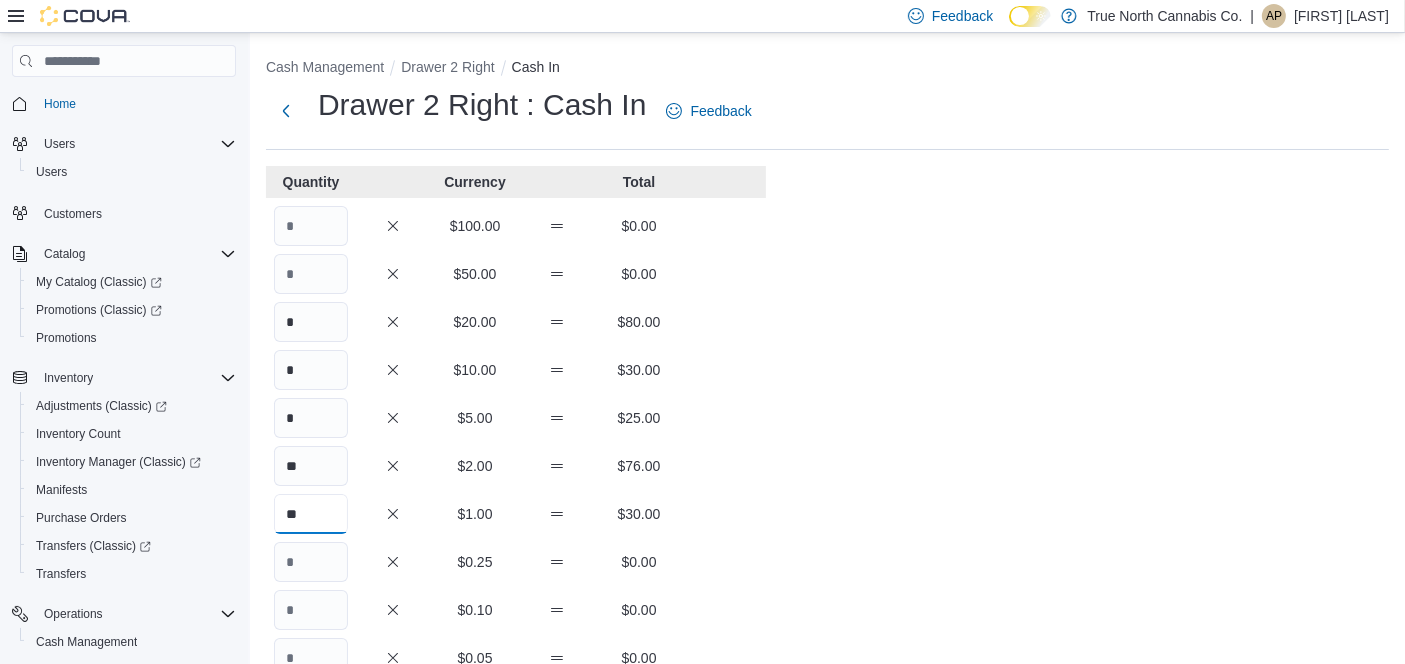 type on "**" 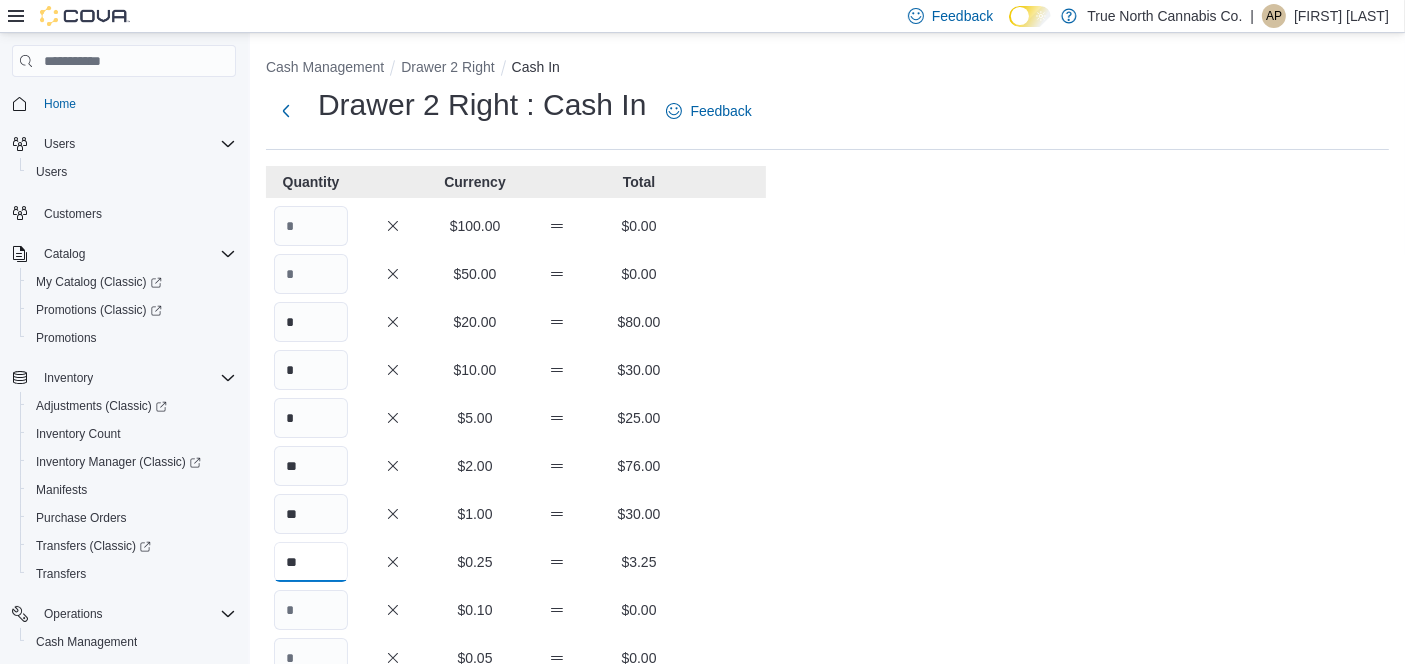 type on "**" 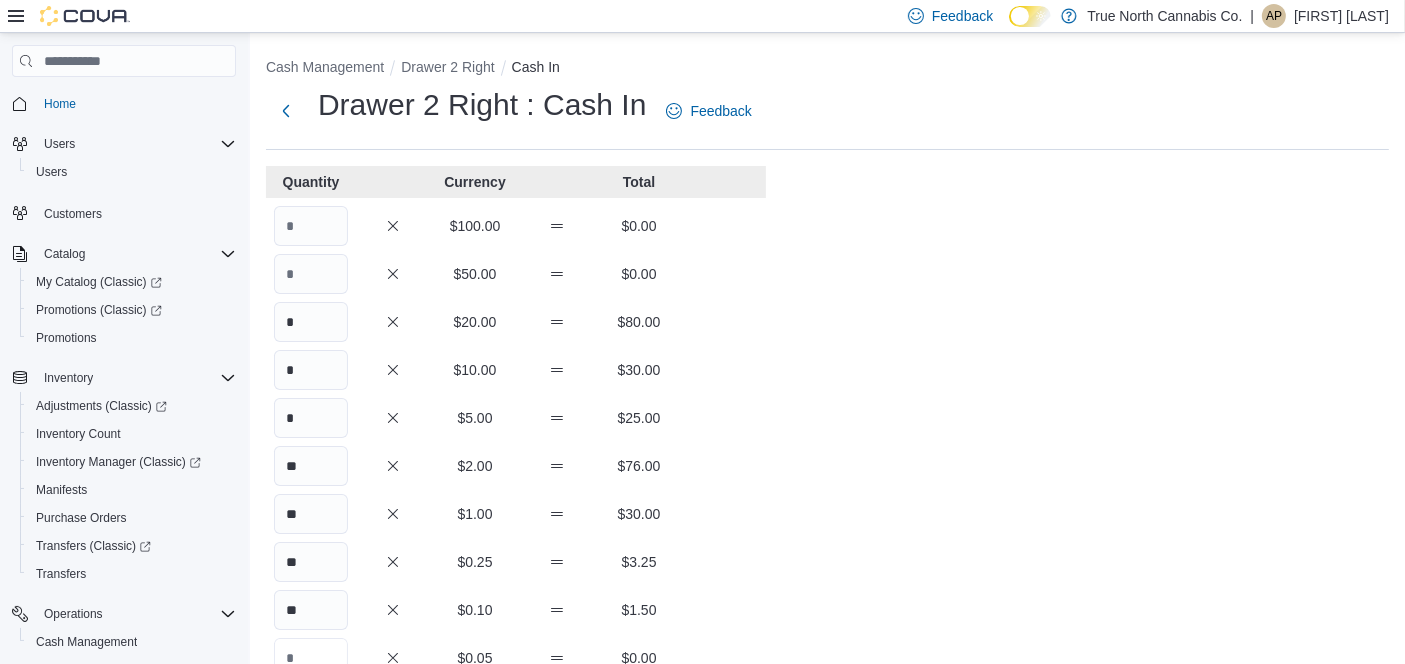 scroll, scrollTop: 13, scrollLeft: 0, axis: vertical 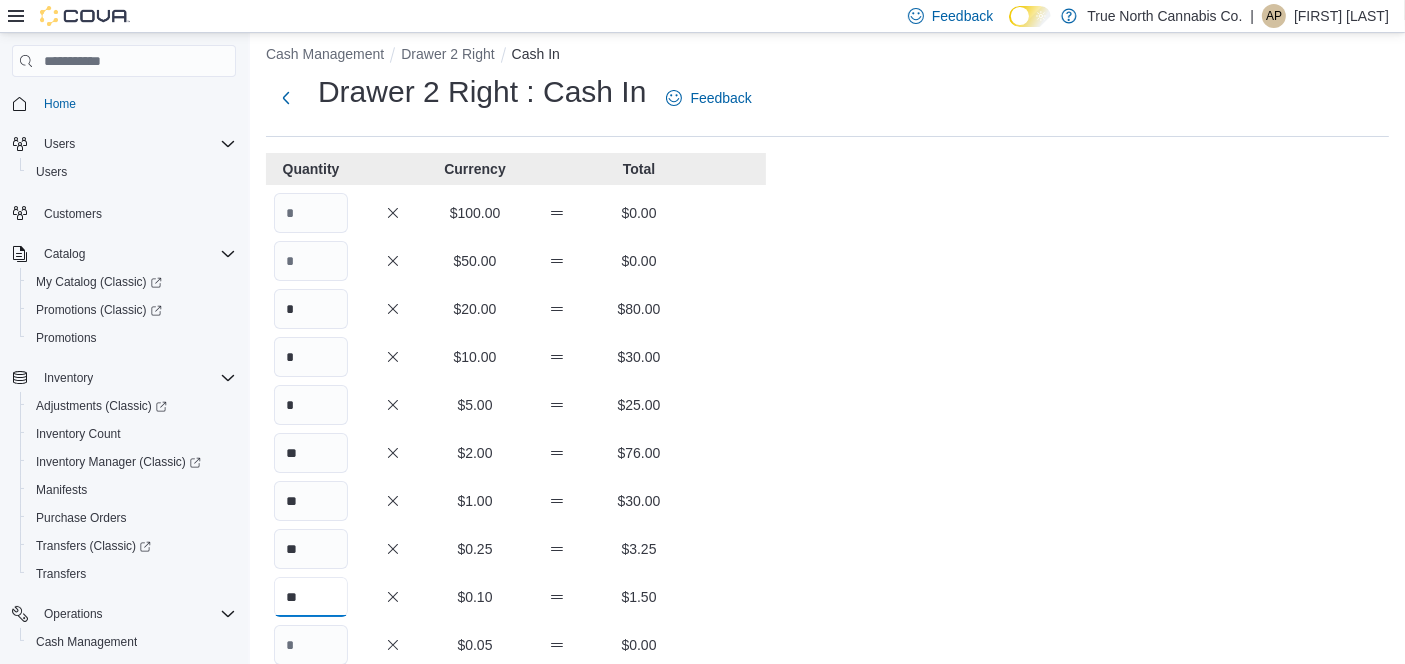 click on "**" at bounding box center [311, 597] 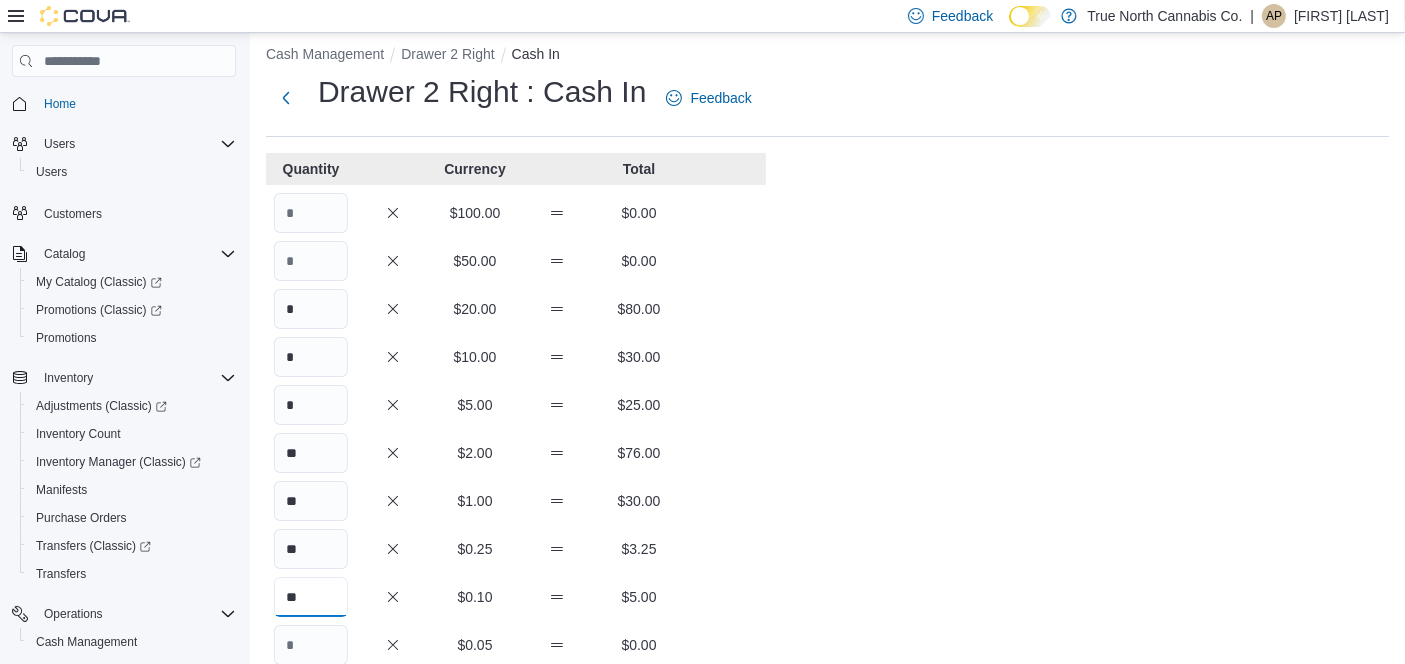 type on "**" 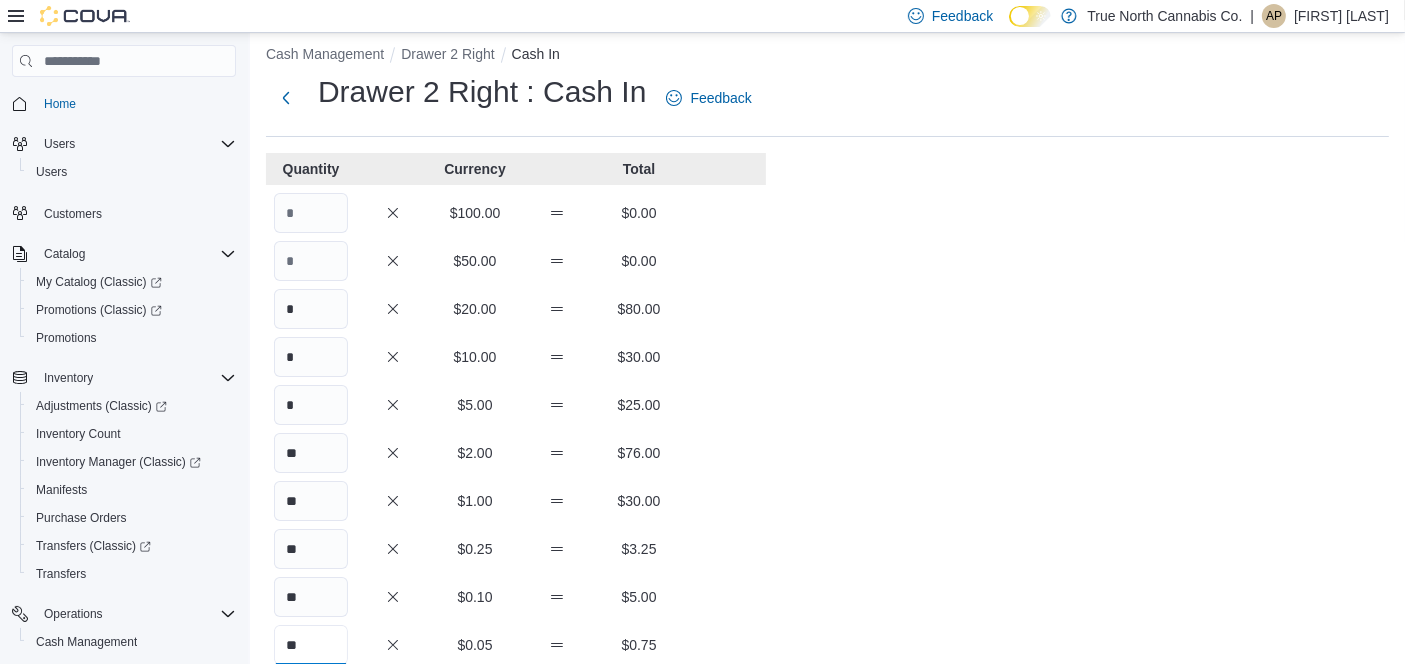 type on "**" 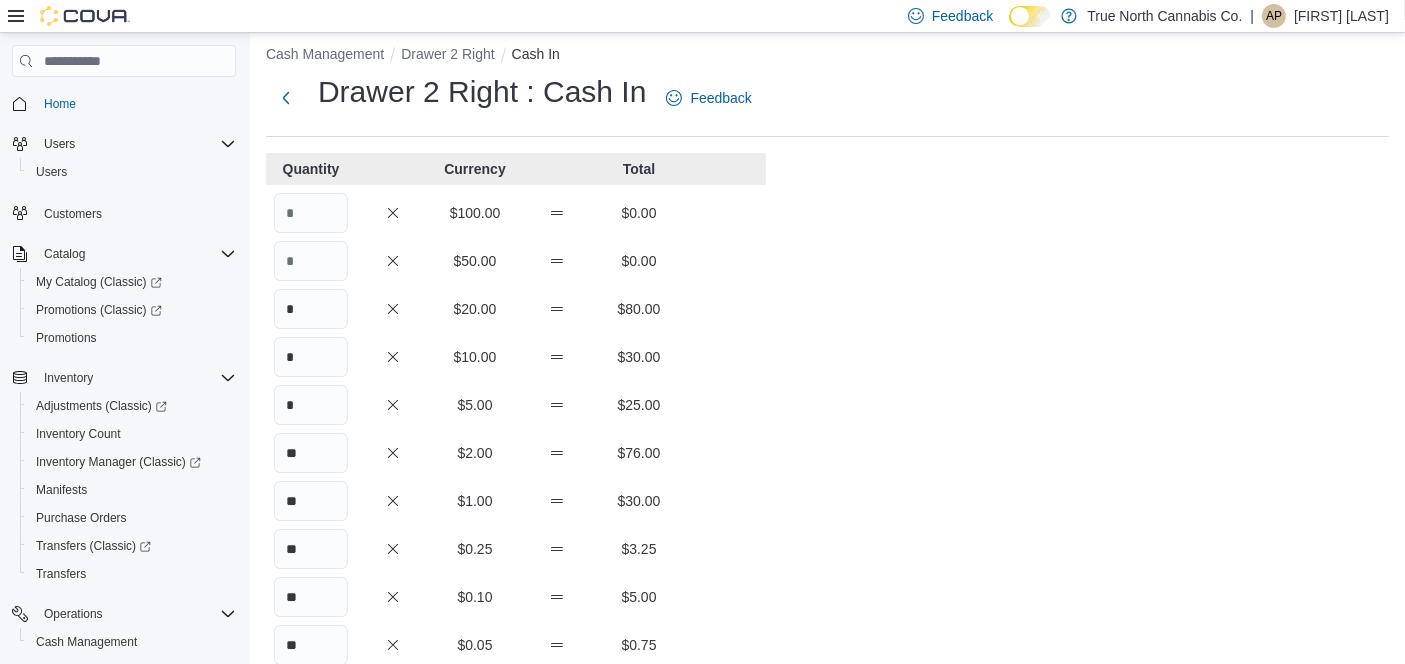 click on "Cash Management Drawer 2 Right Cash In Drawer 2 Right : Cash In Feedback   Quantity Currency Total $100.00 $0.00 $50.00 $0.00 * $20.00 $80.00 * $10.00 $30.00 * $5.00 $25.00 ** $2.00 $76.00 ** $1.00 $30.00 ** $0.25 $3.25 ** $0.10 $5.00 ** $0.05 $0.75 $0.01 $0.00 Your Total $250.00 Expected Total $0.00 Difference $250.00 Notes Cancel Save" at bounding box center [827, 541] 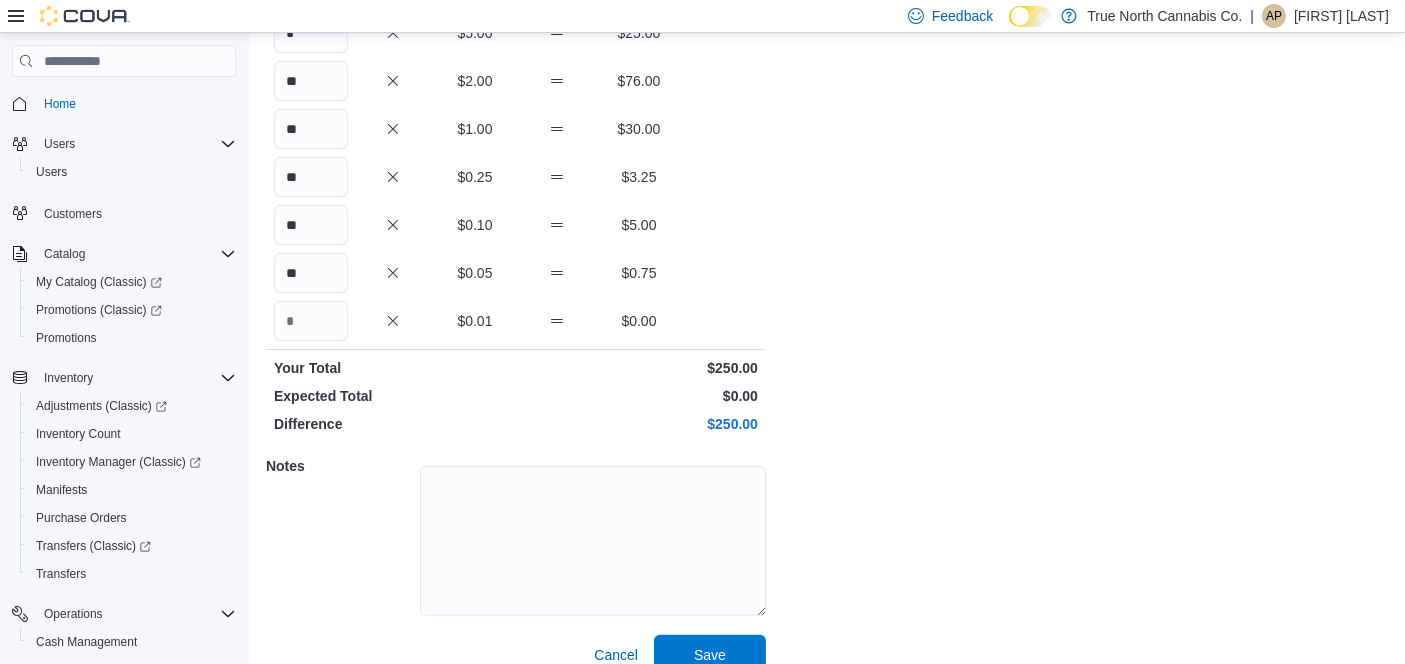 scroll, scrollTop: 411, scrollLeft: 0, axis: vertical 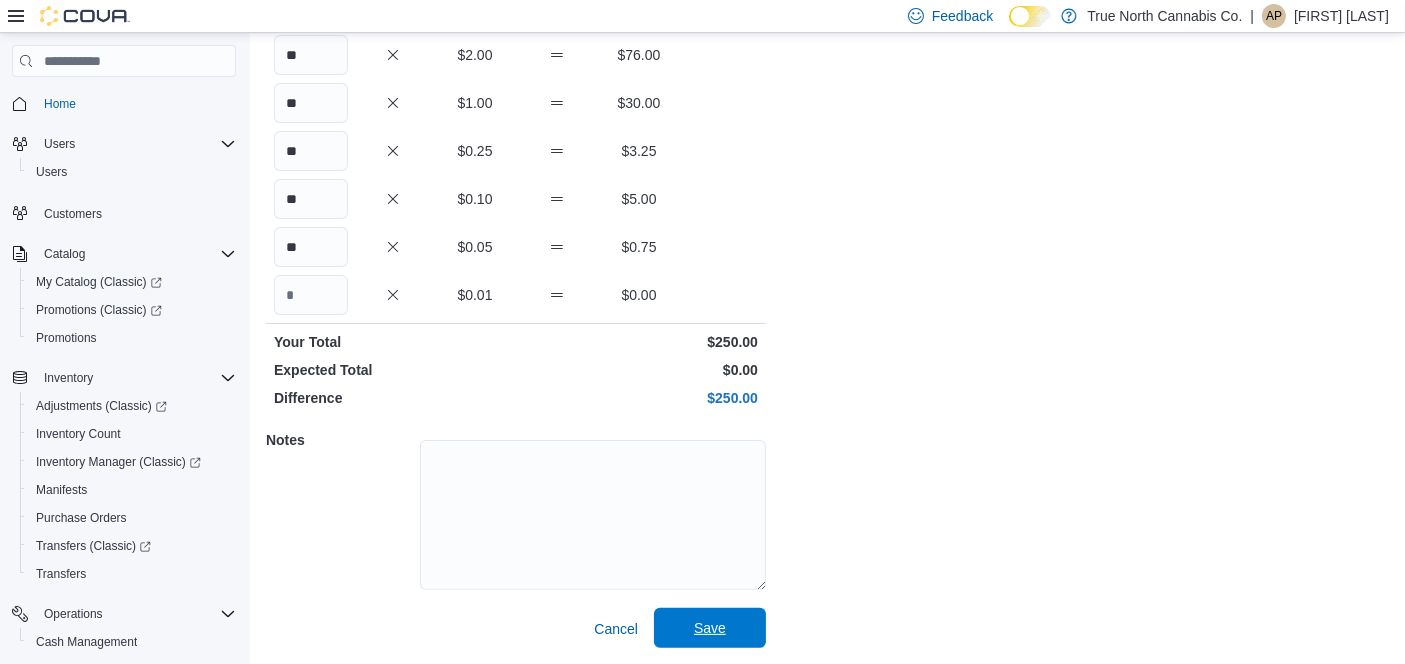 click on "Save" at bounding box center [710, 628] 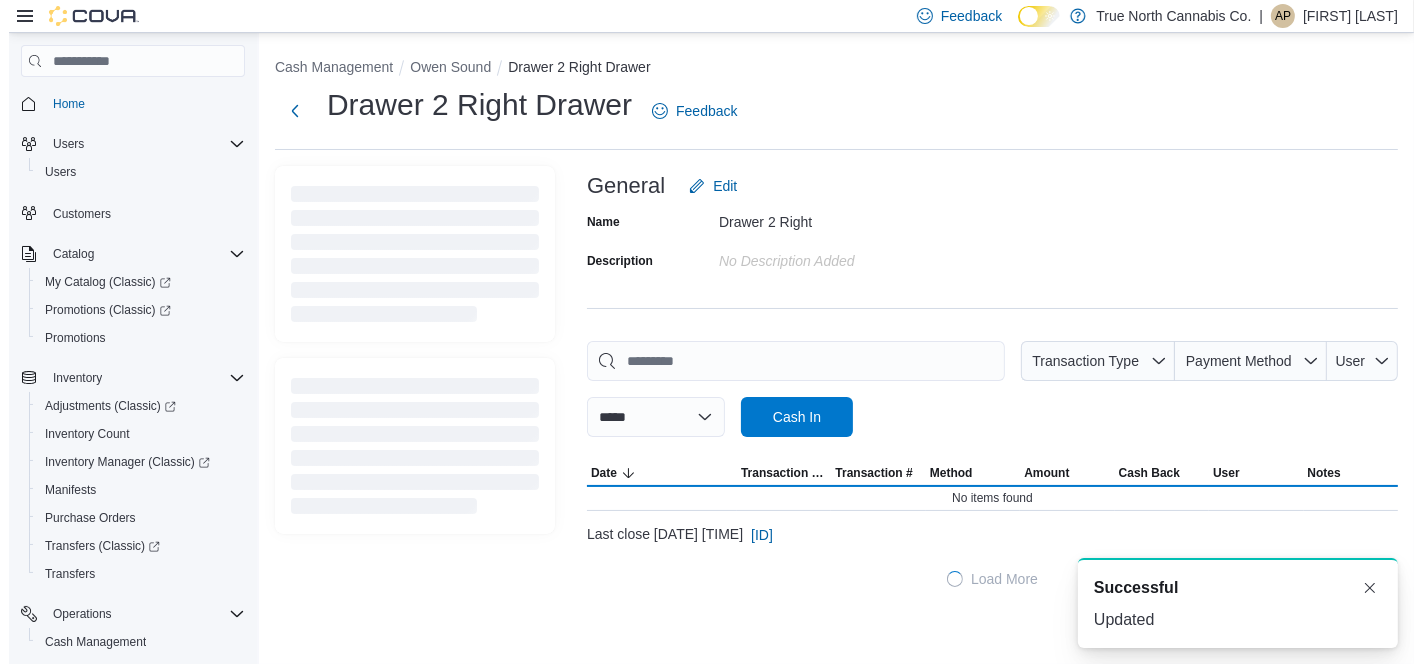 scroll, scrollTop: 0, scrollLeft: 0, axis: both 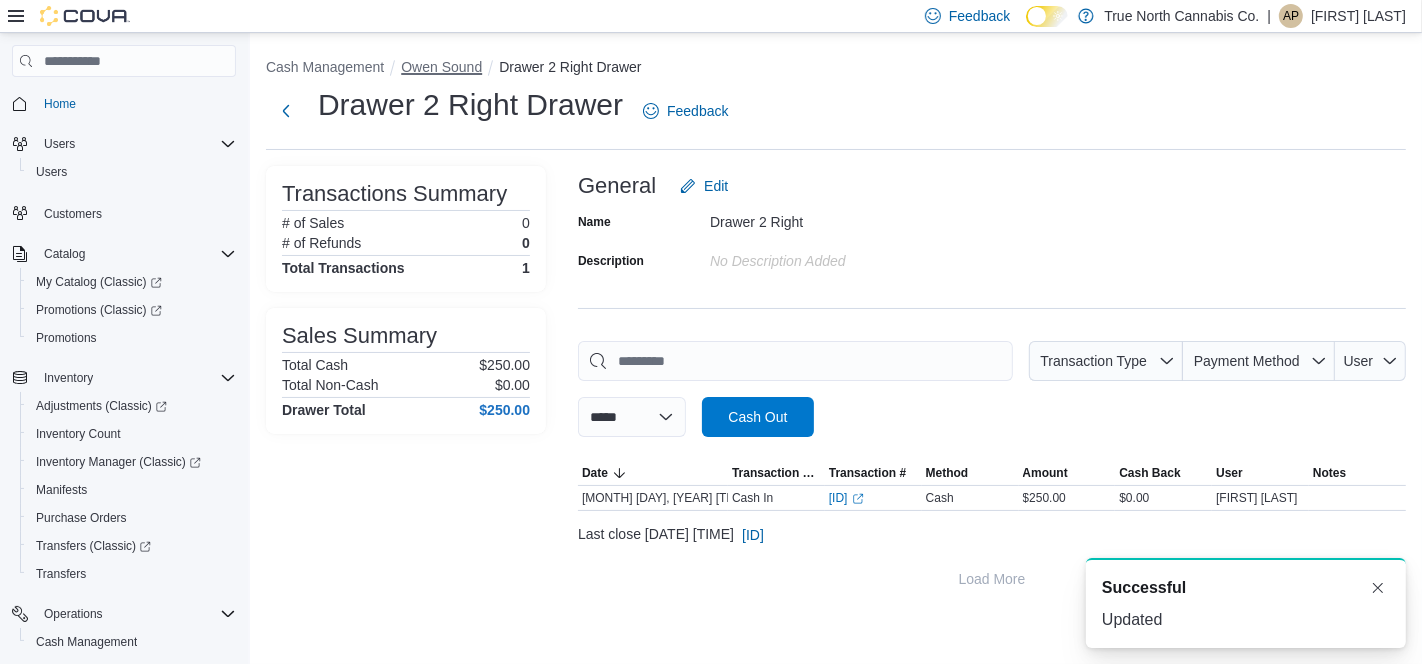 click on "Owen Sound" at bounding box center [441, 67] 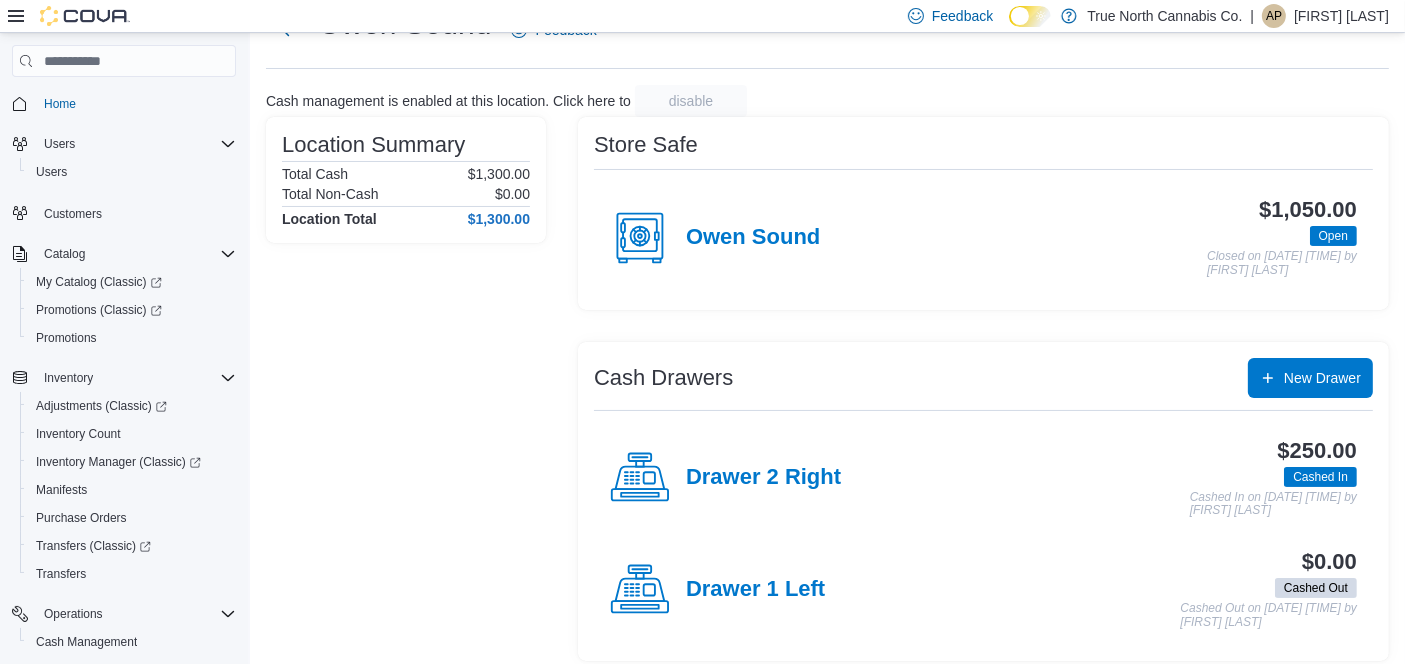 scroll, scrollTop: 92, scrollLeft: 0, axis: vertical 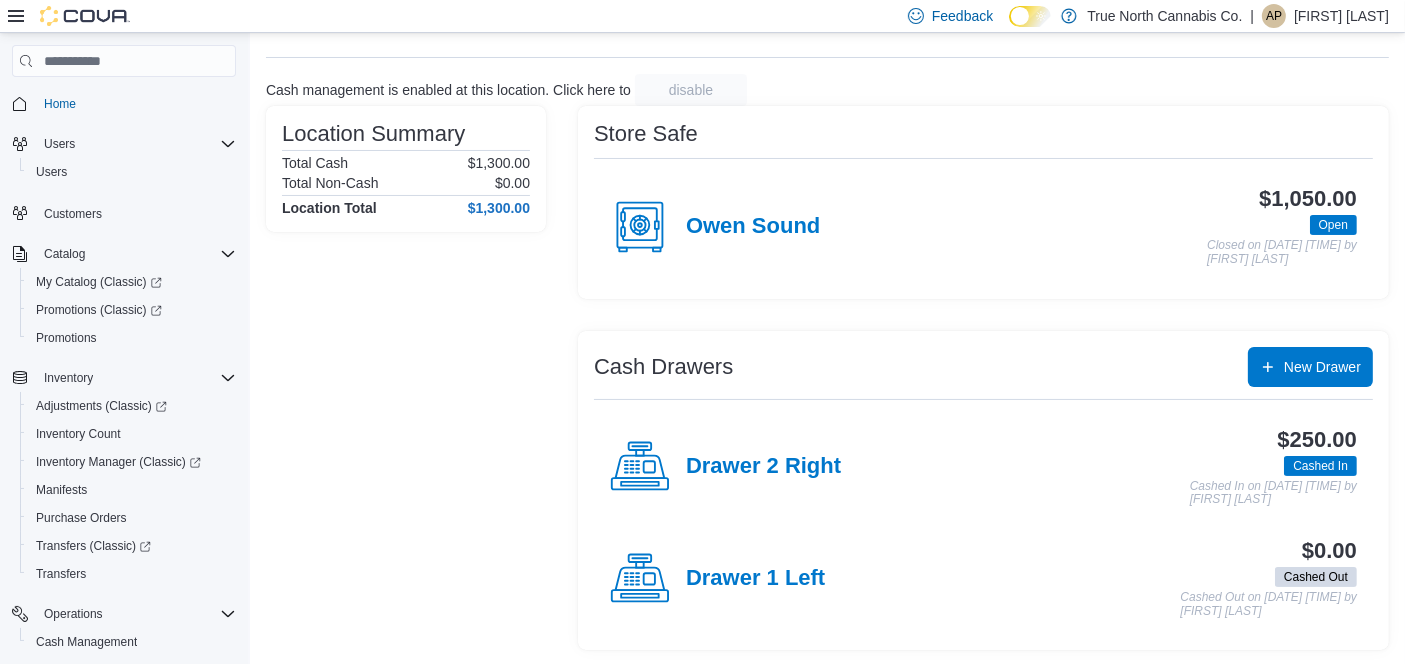 click on "Cash Management [CITY] [CITY] Feedback Cash management is  enabled  at this location. Click here to disable Location Summary   Total Cash $1,300.00 Total Non-Cash $0.00 Location Total $1,300.00 Store Safe   [CITY] $1,050.00   Open Closed on [DATE] [TIME] by     [FIRST] [LAST] Cash Drawers New Drawer   Drawer 2 Right $250.00   Cashed In Cashed In on [DATE] [TIME]  by     [FIRST] [LAST] Drawer 1 Left $0.00   Cashed Out Cashed Out on [DATE] [TIME]  by     [FIRST] [LAST]" at bounding box center [827, 303] 